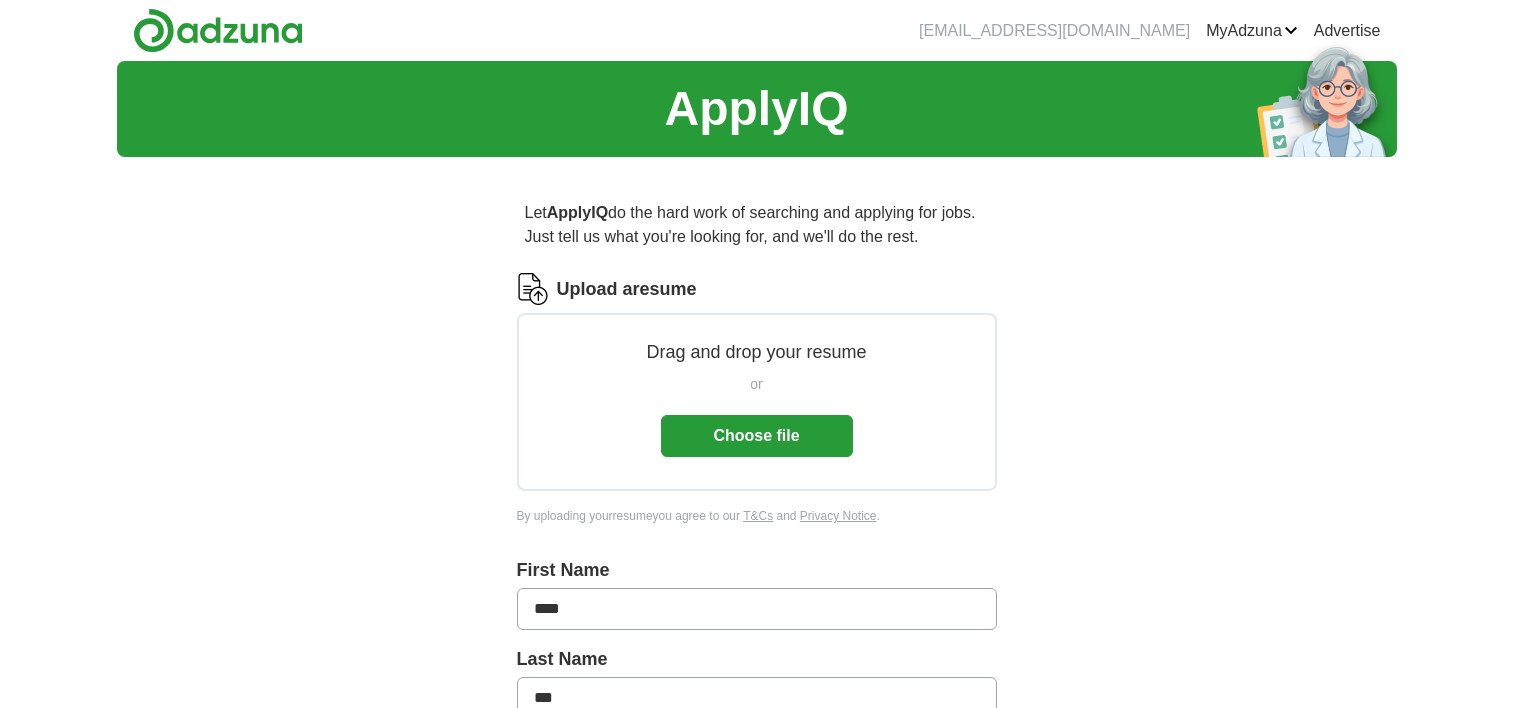 scroll, scrollTop: 0, scrollLeft: 0, axis: both 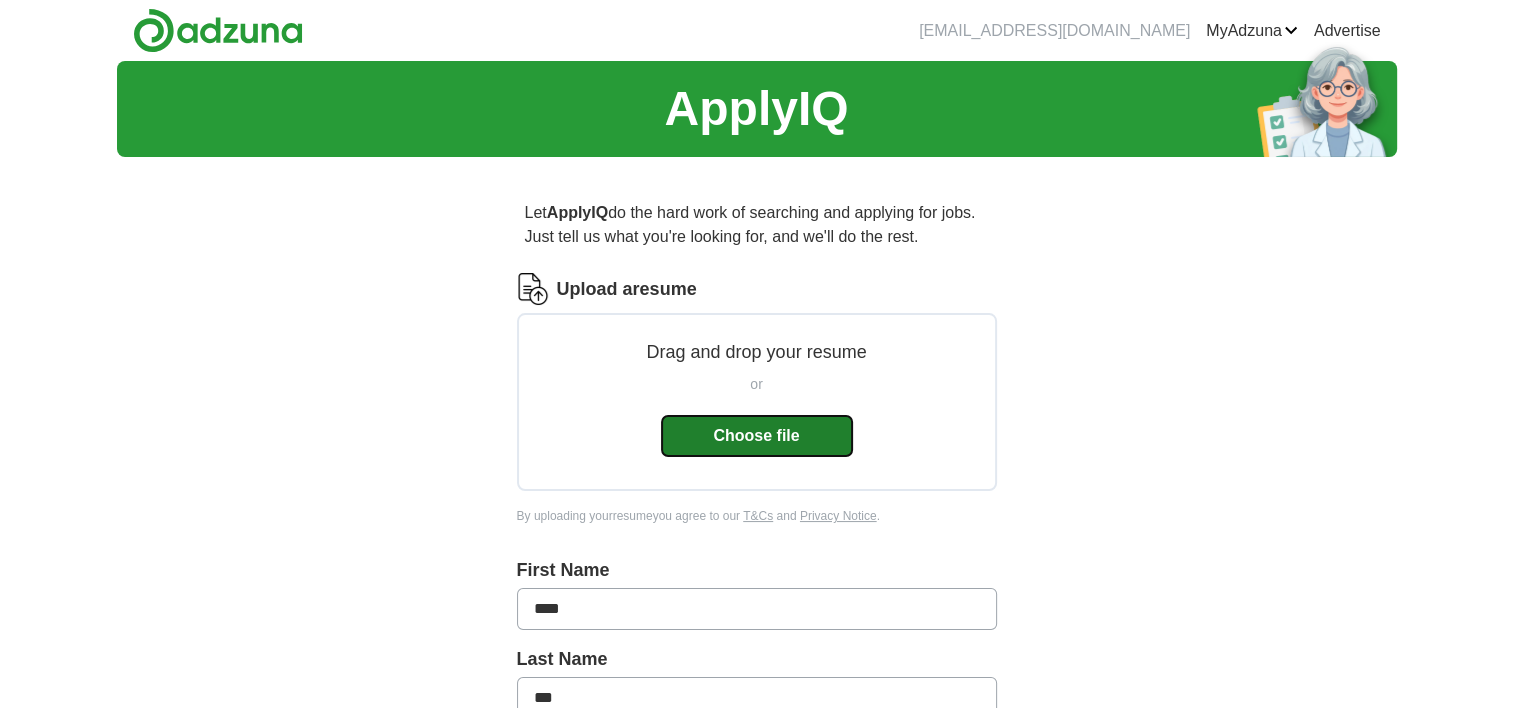 click on "Choose file" at bounding box center (757, 436) 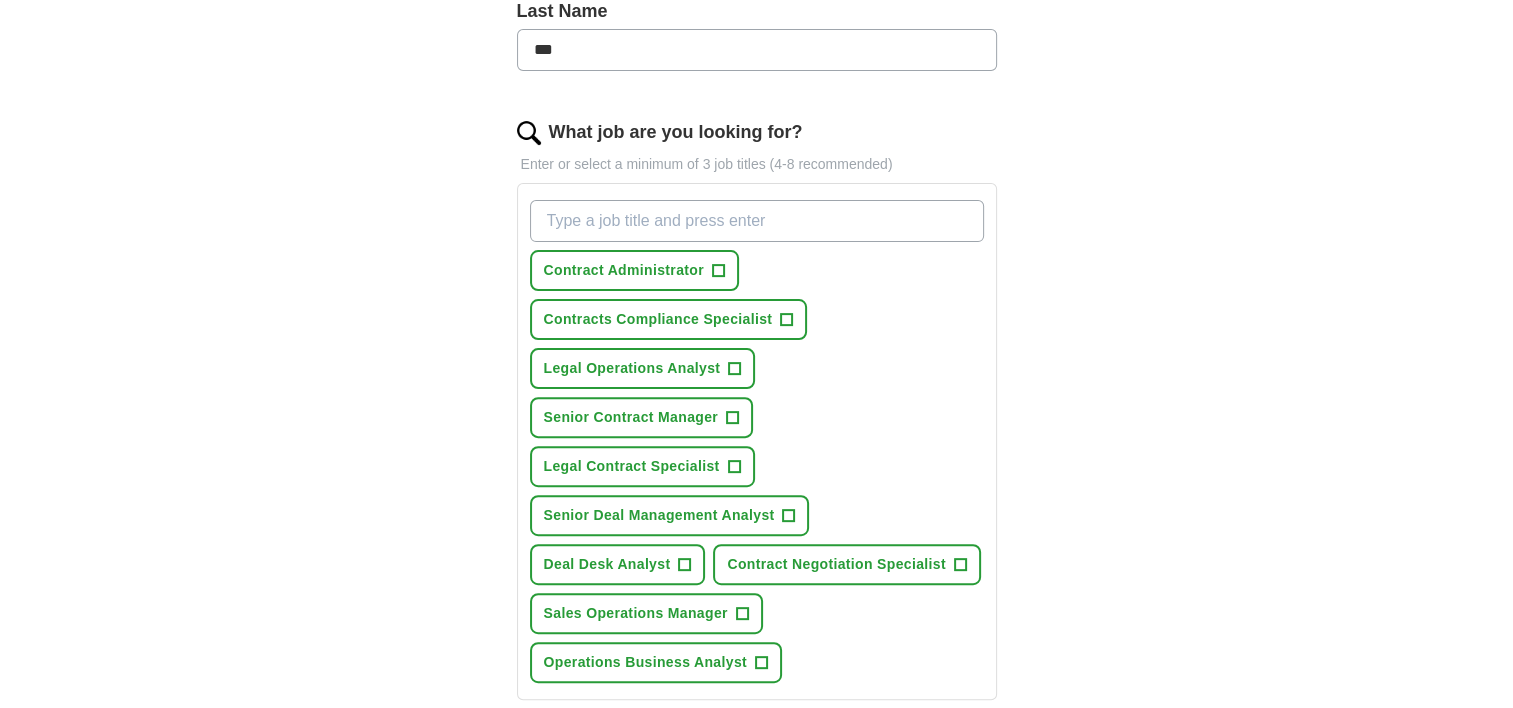 scroll, scrollTop: 600, scrollLeft: 0, axis: vertical 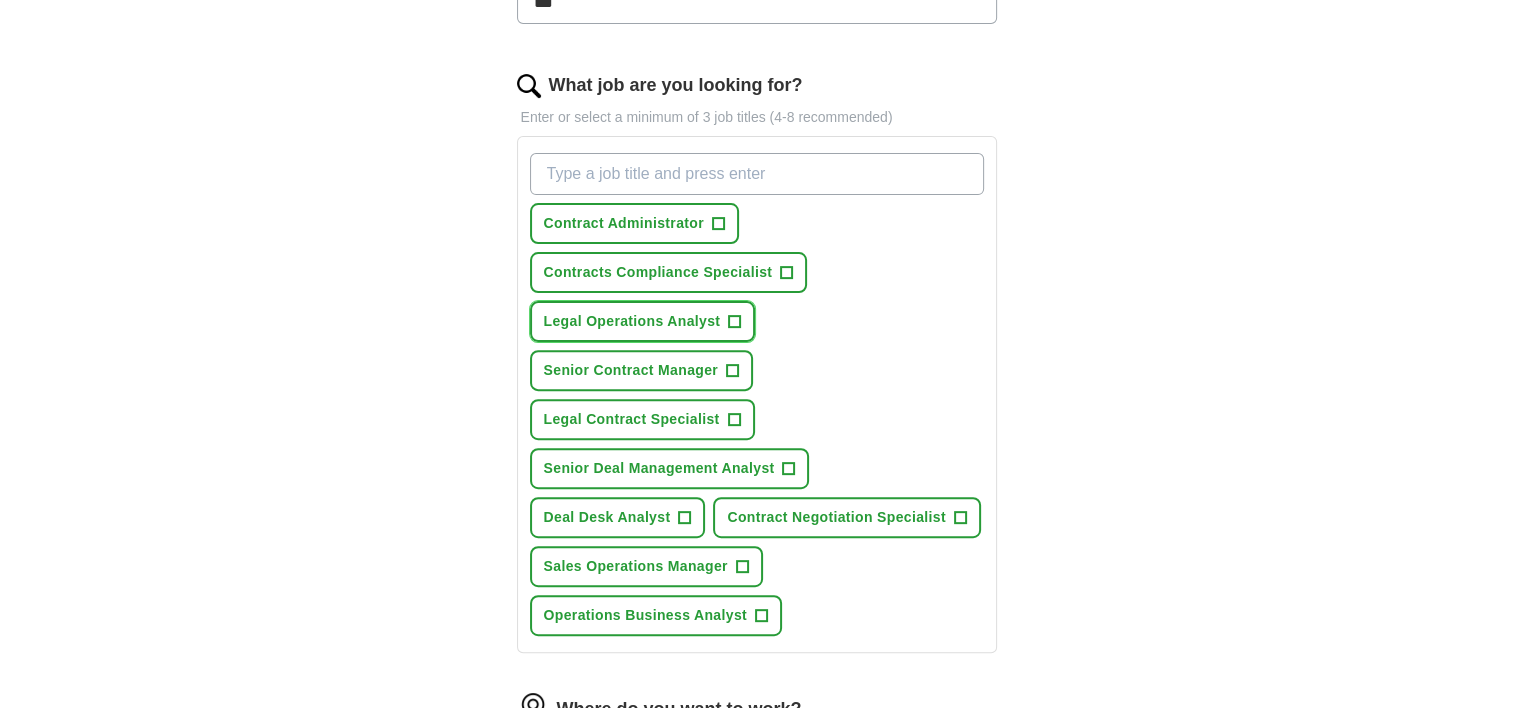 click on "+" at bounding box center [735, 322] 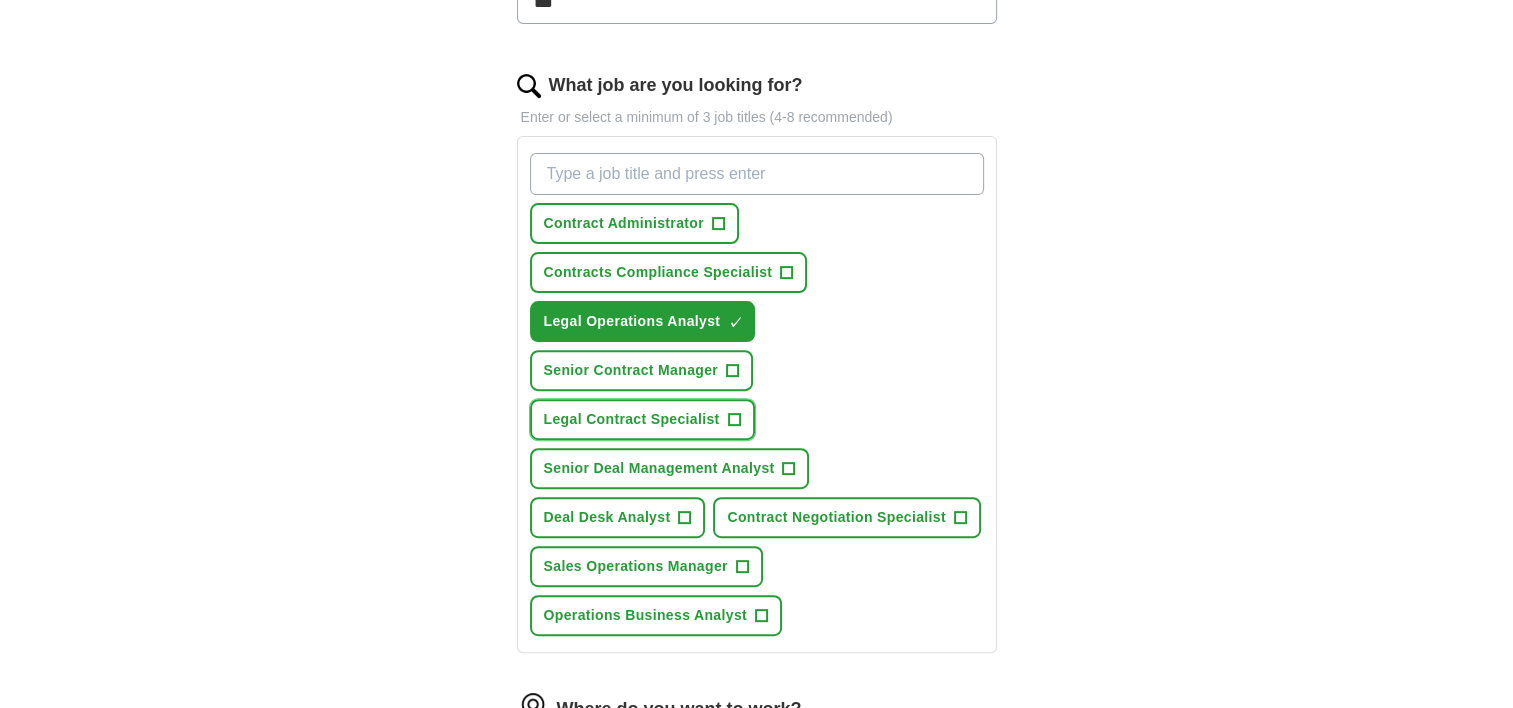 click on "+" at bounding box center [734, 420] 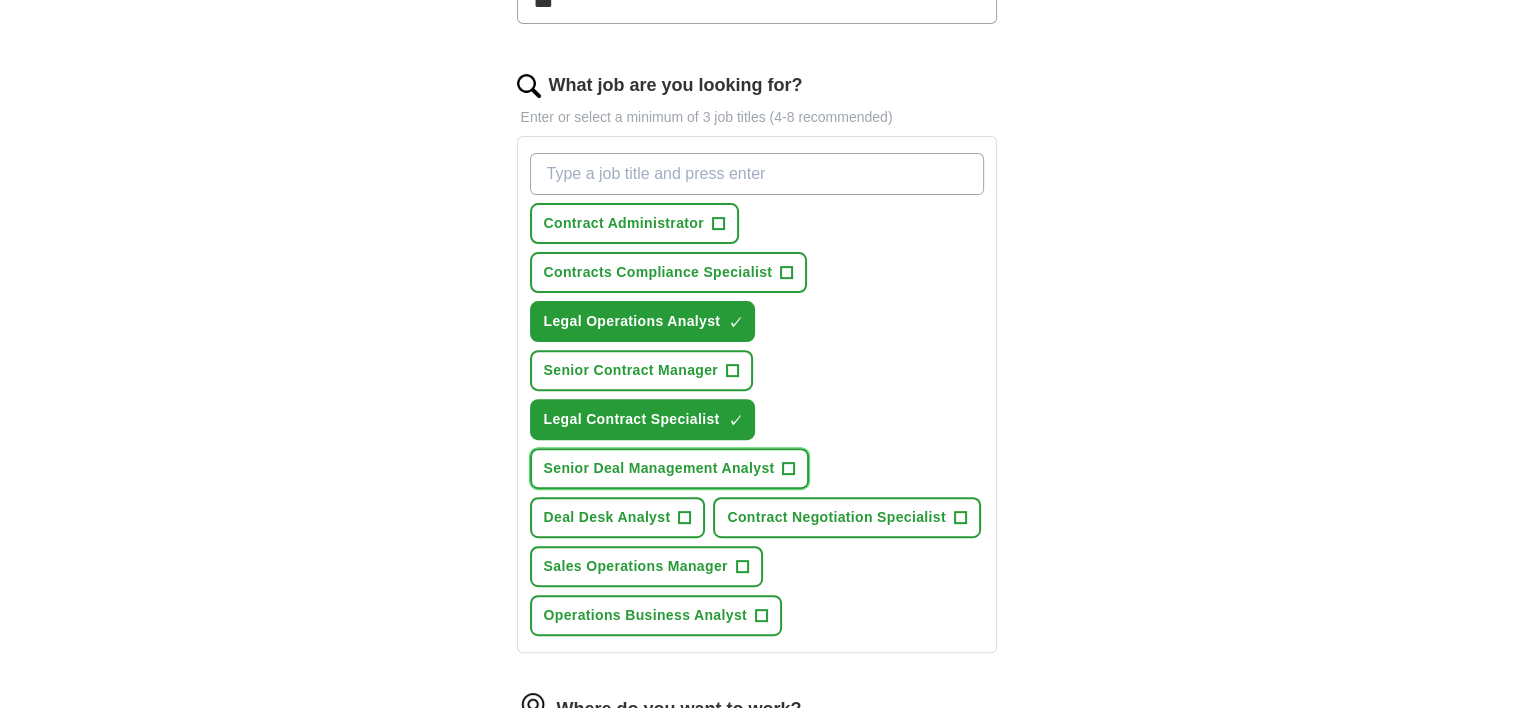 click on "+" at bounding box center (789, 469) 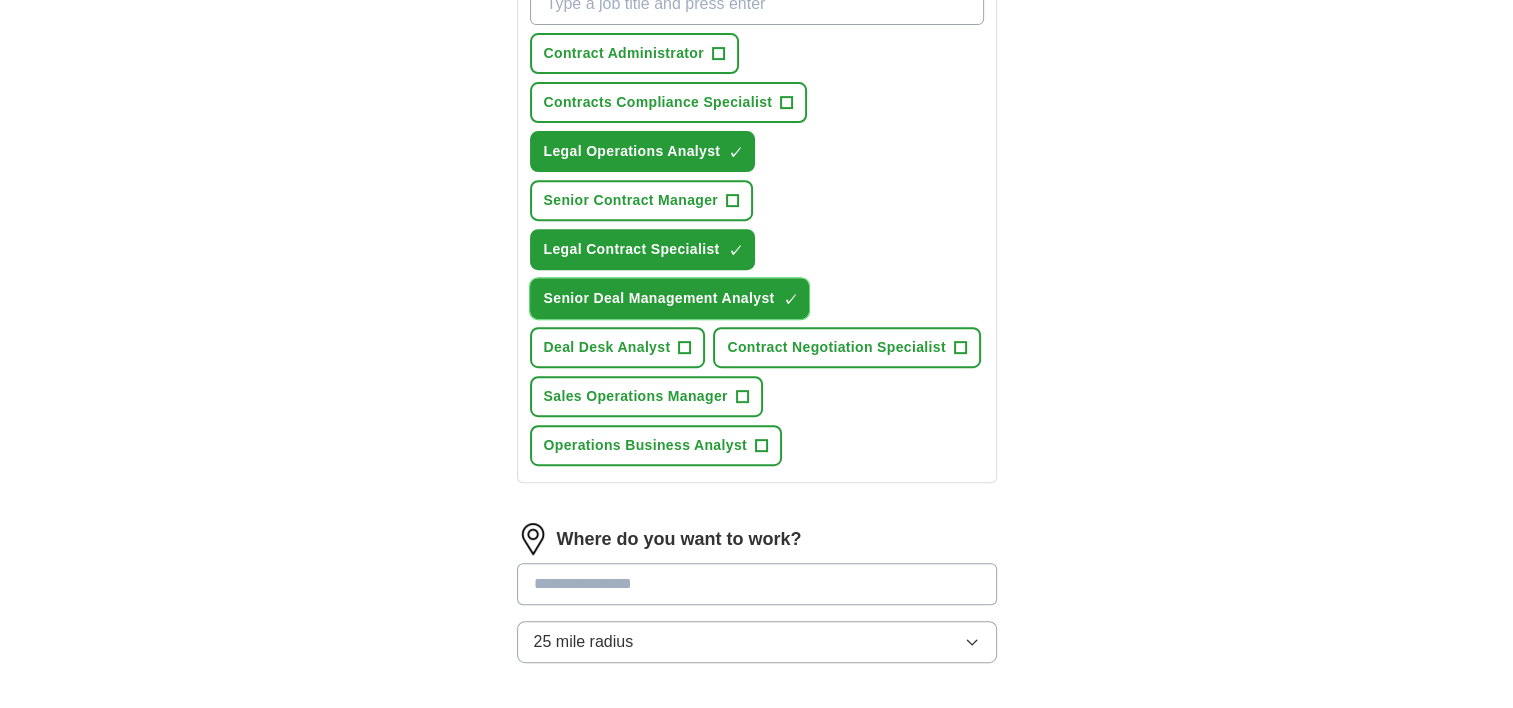 scroll, scrollTop: 800, scrollLeft: 0, axis: vertical 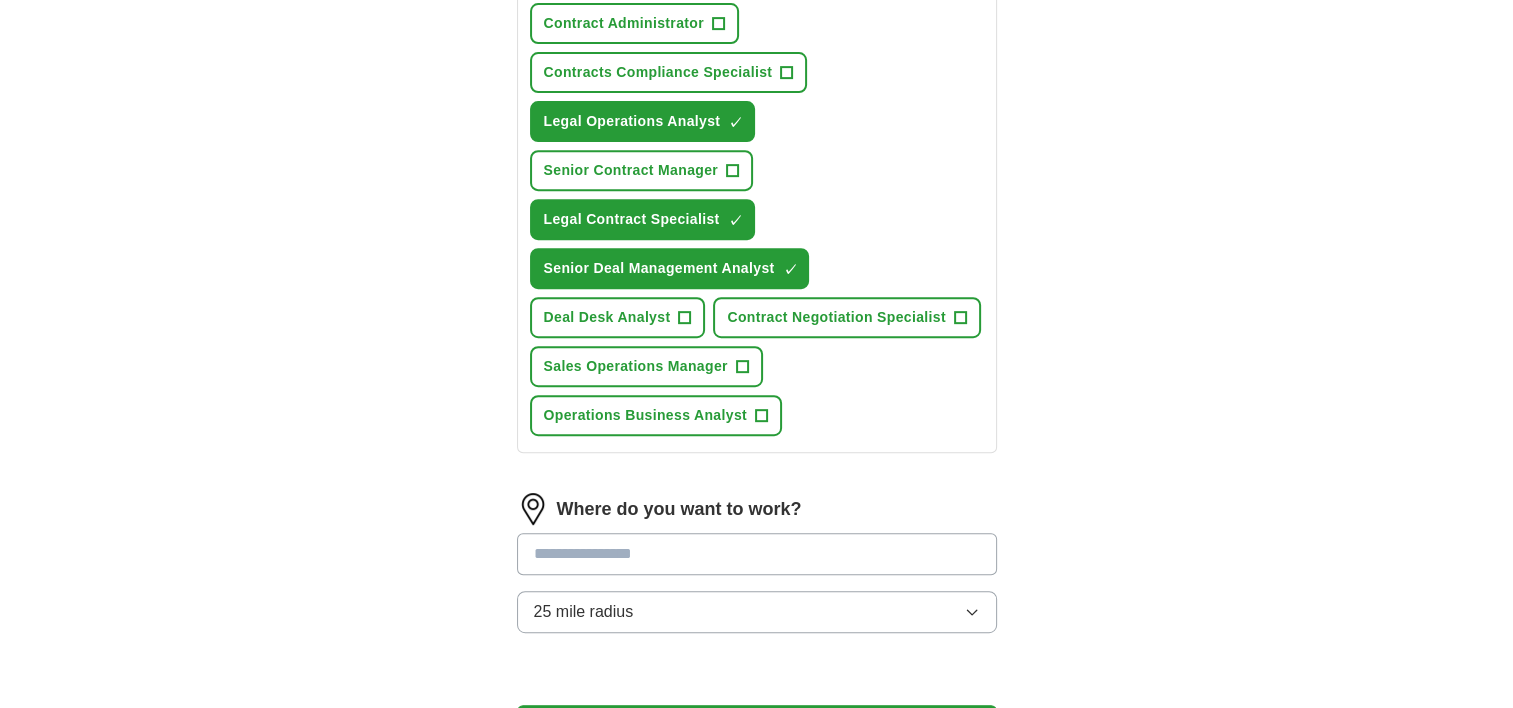 click at bounding box center [757, 554] 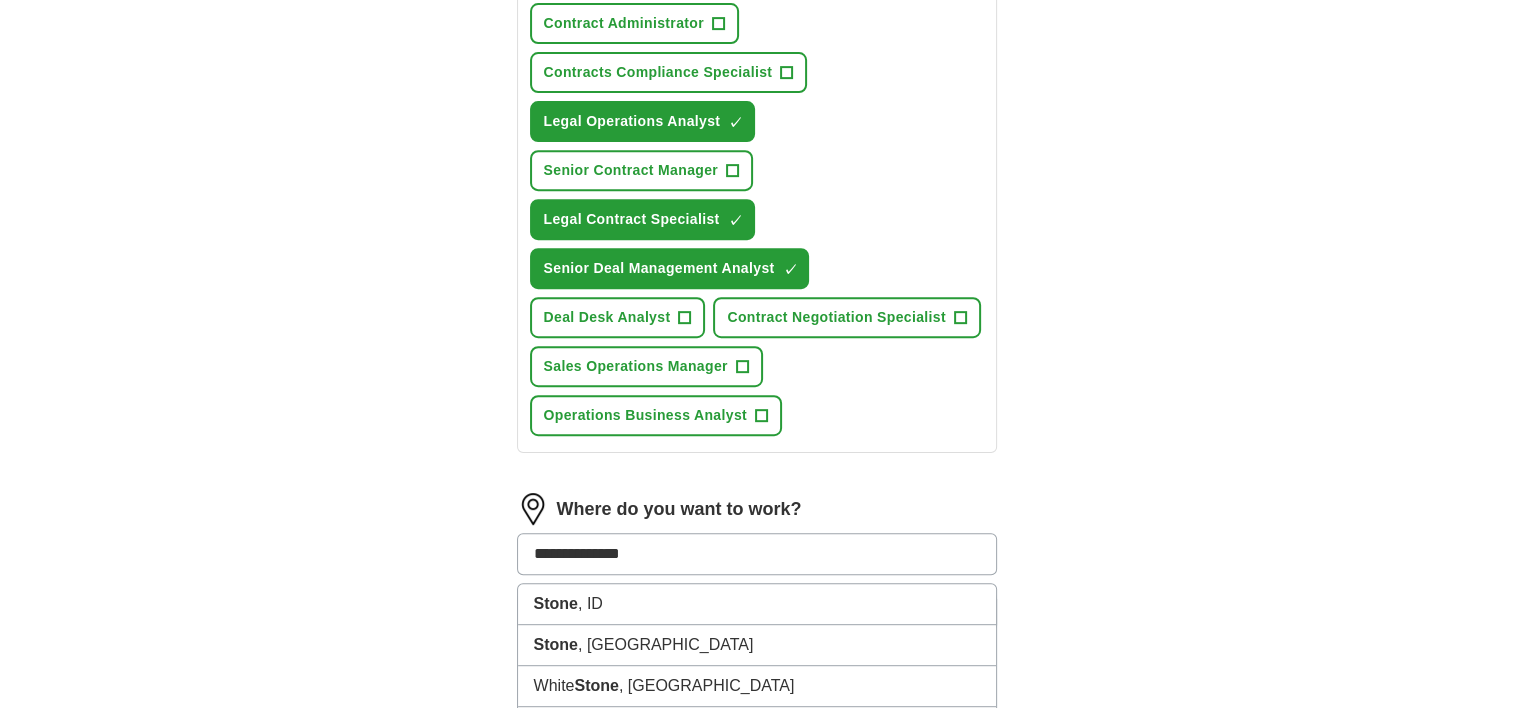 type on "**********" 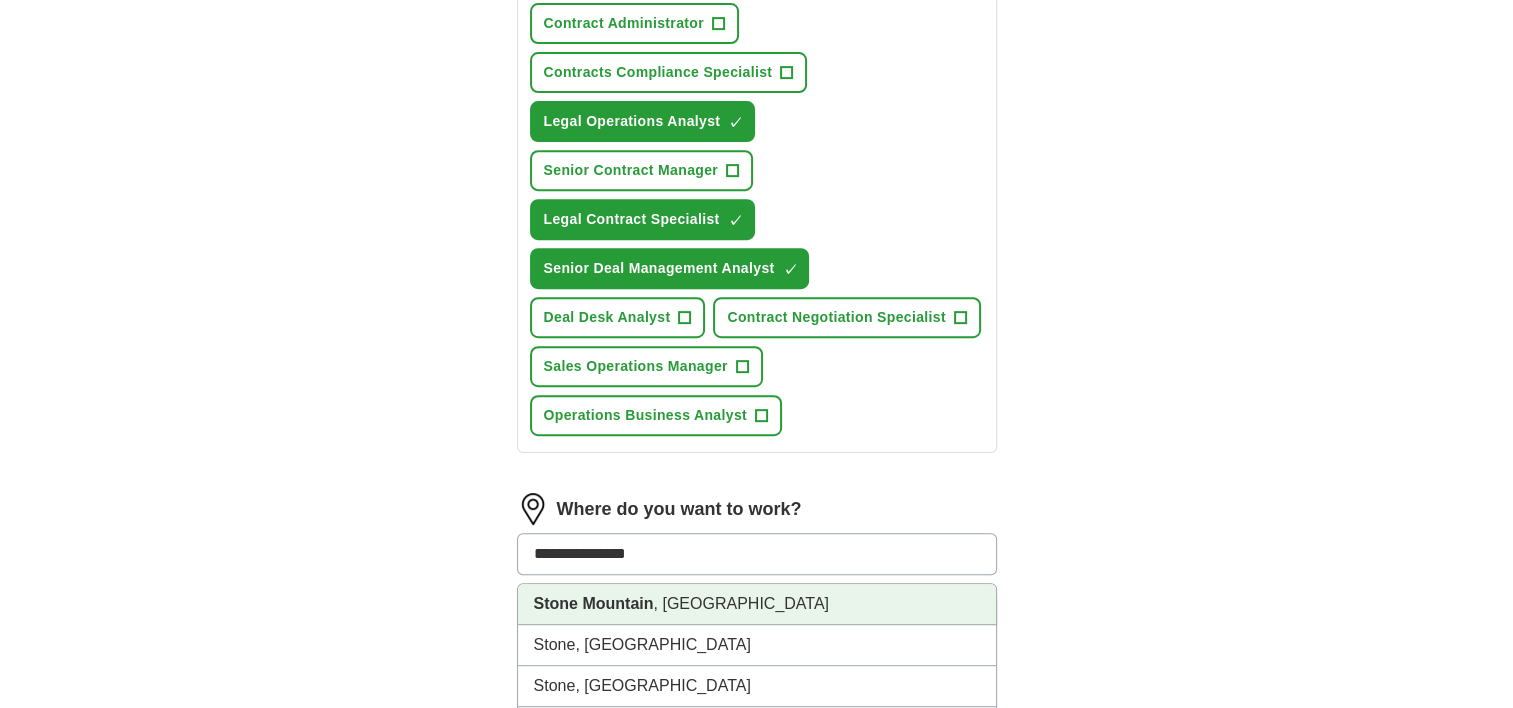click on "Stone Mountain" at bounding box center [594, 603] 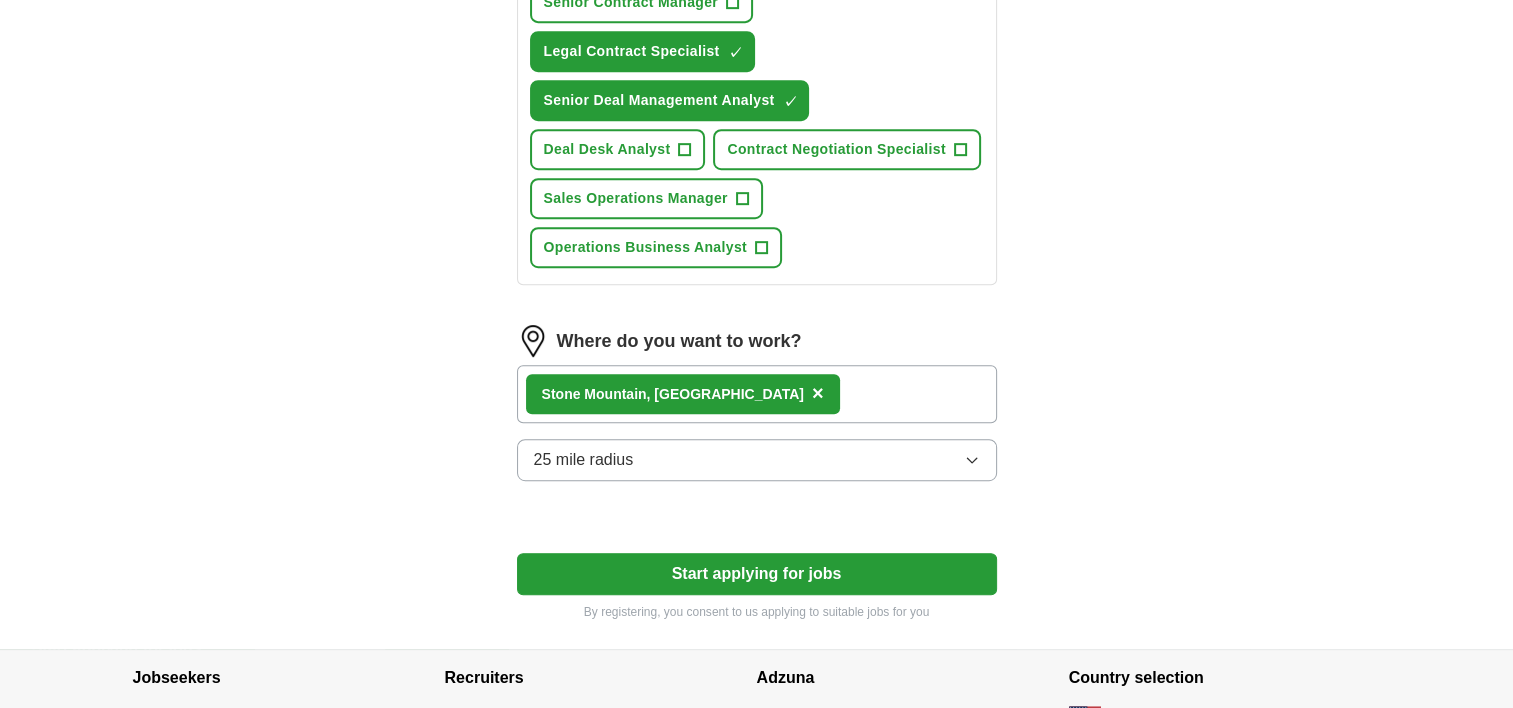 scroll, scrollTop: 1000, scrollLeft: 0, axis: vertical 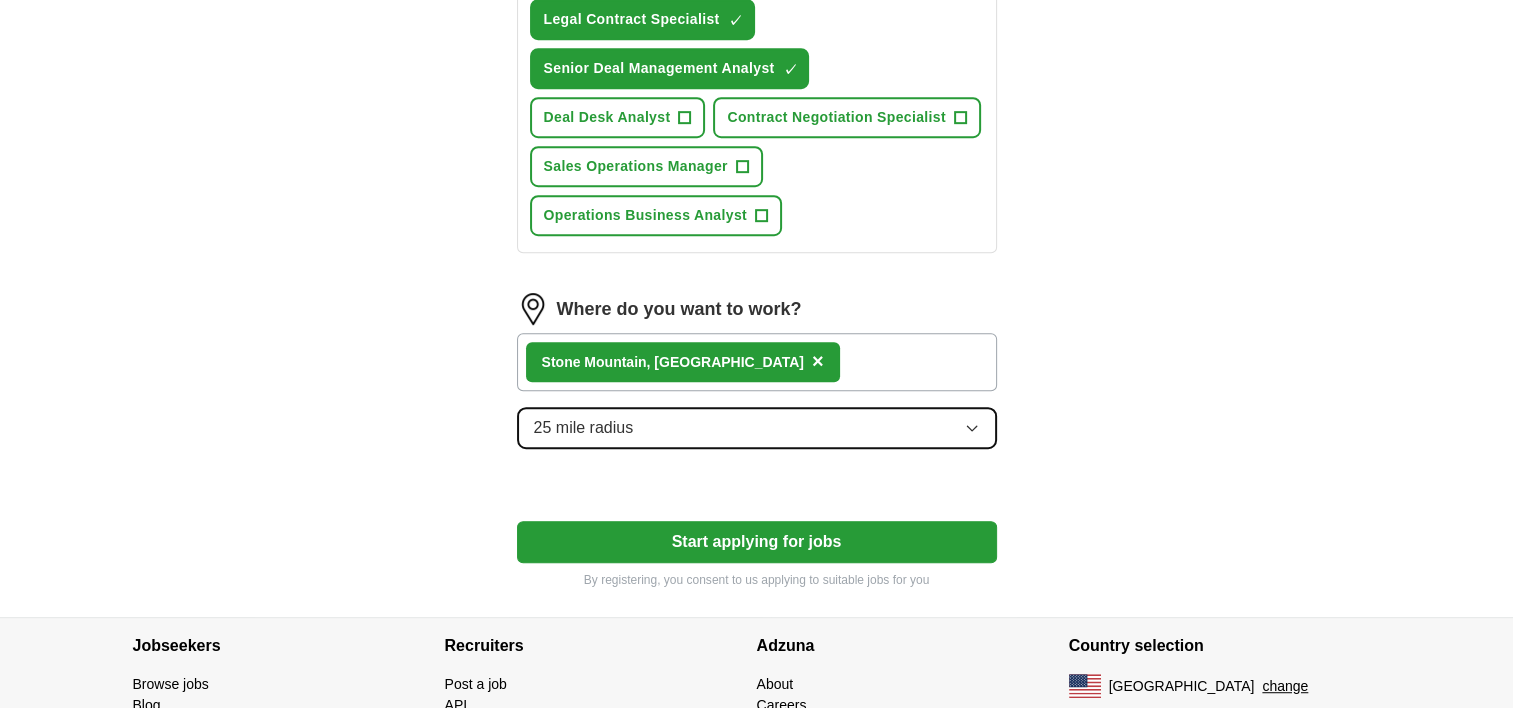click on "25 mile radius" at bounding box center [757, 428] 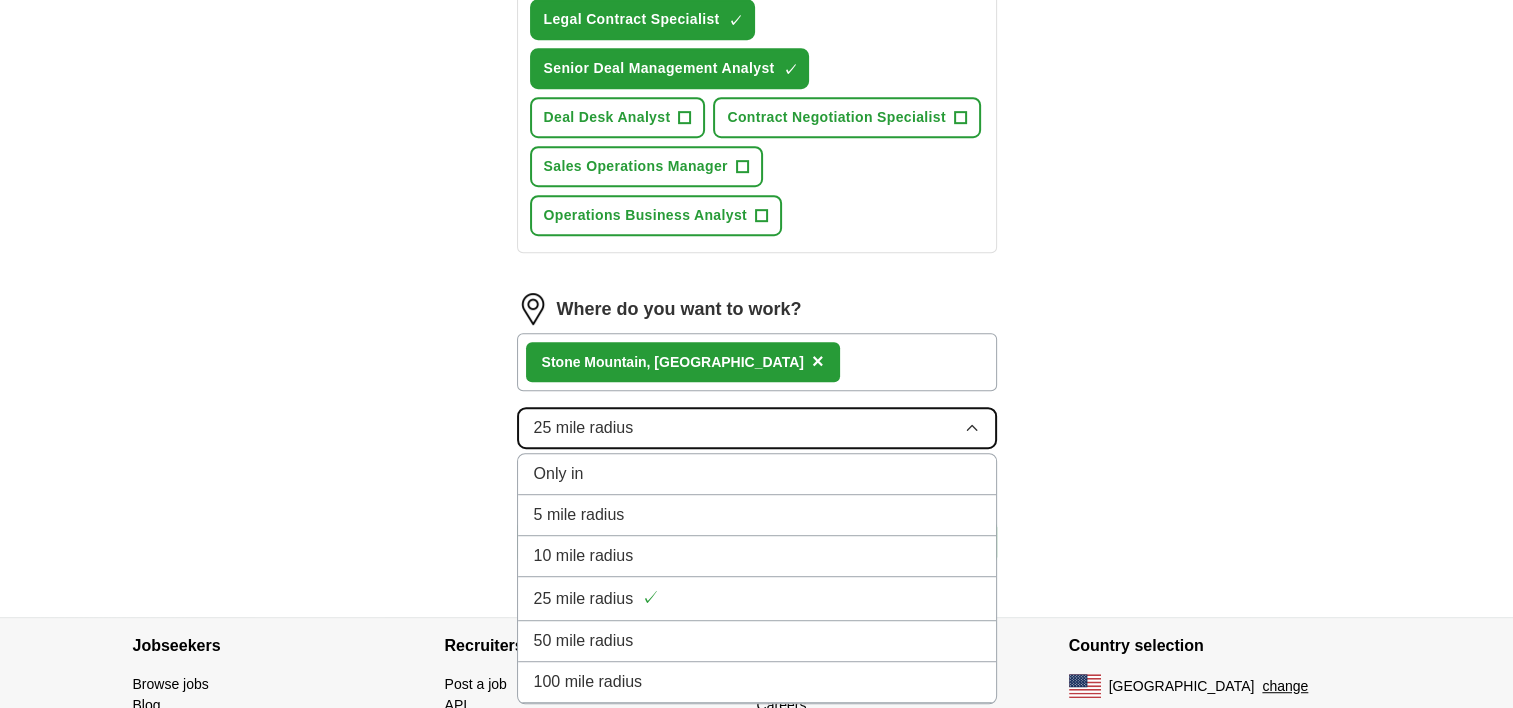 click on "25 mile radius" at bounding box center [757, 428] 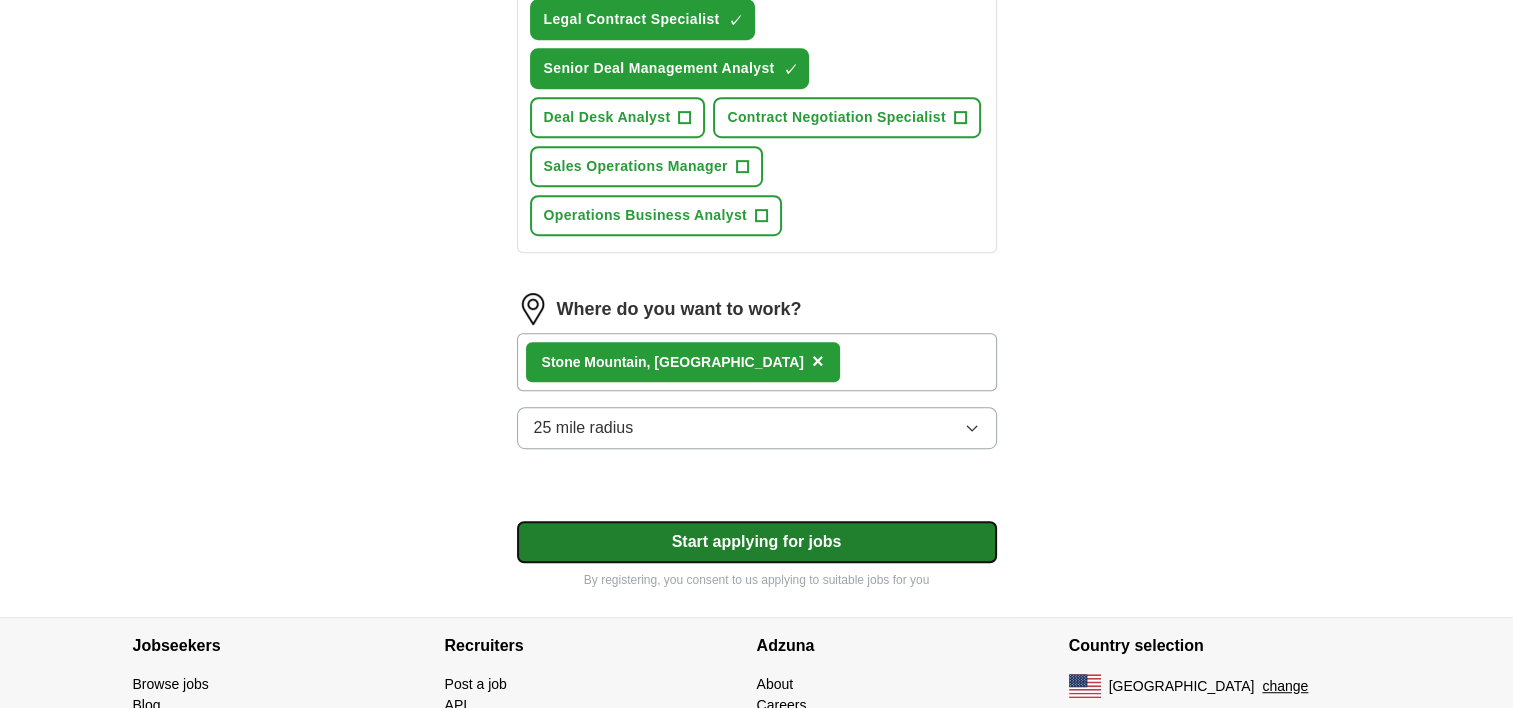 click on "Start applying for jobs" at bounding box center (757, 542) 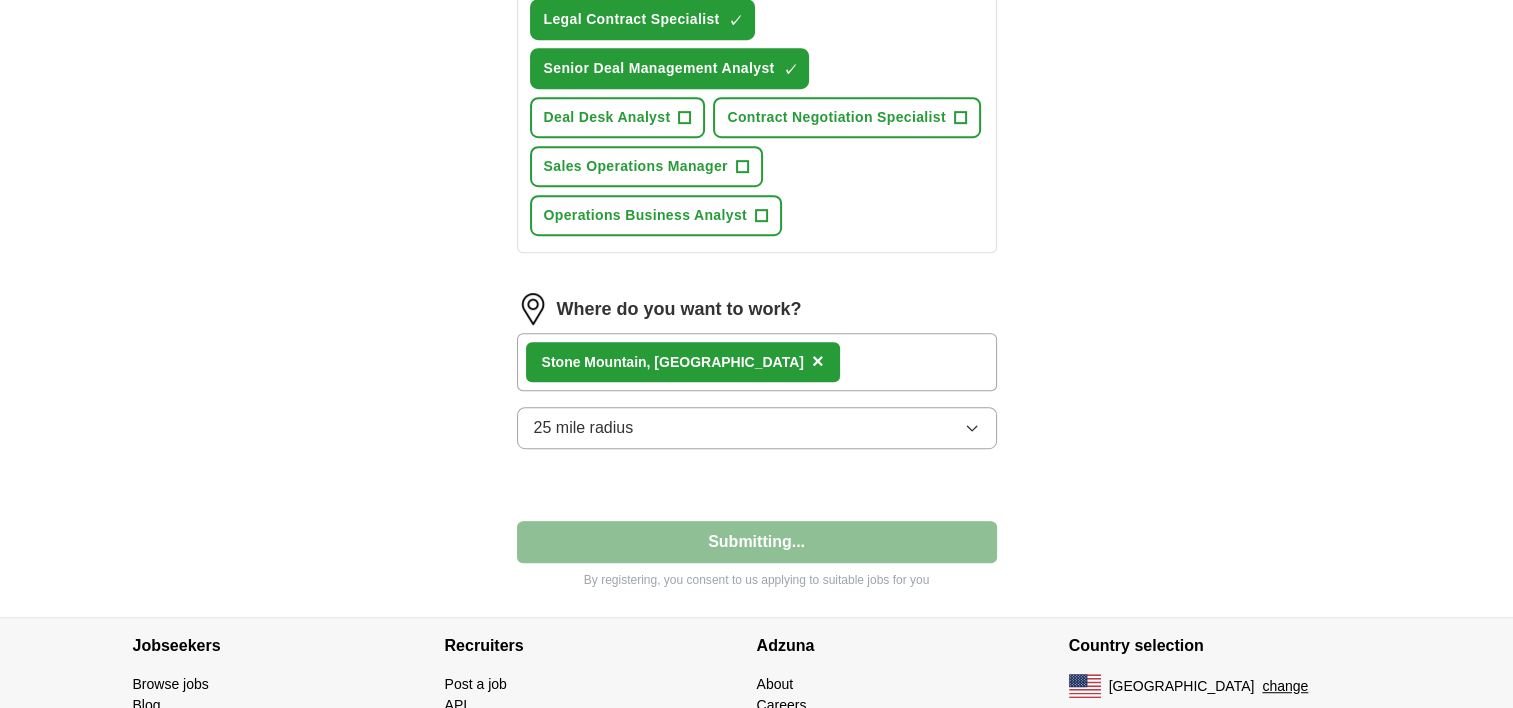 select on "**" 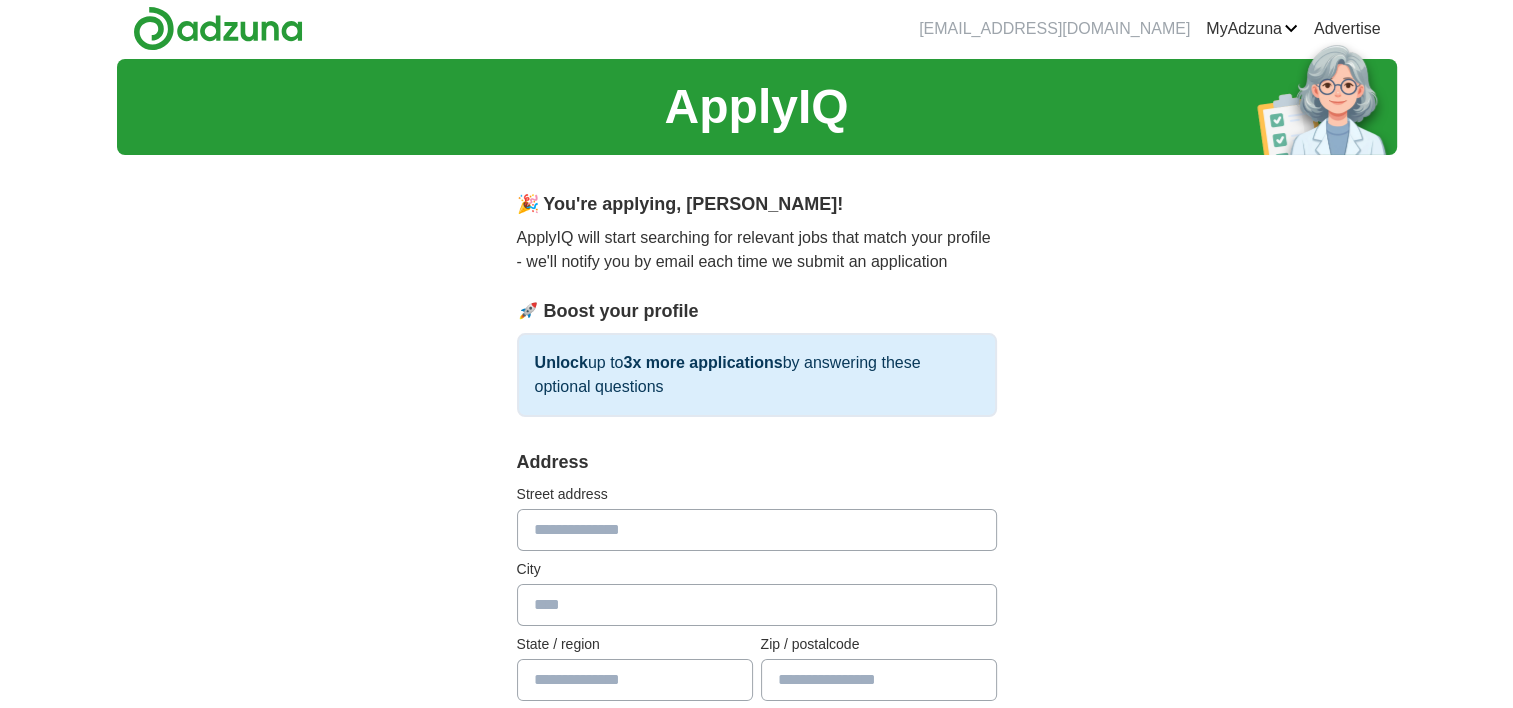 scroll, scrollTop: 0, scrollLeft: 0, axis: both 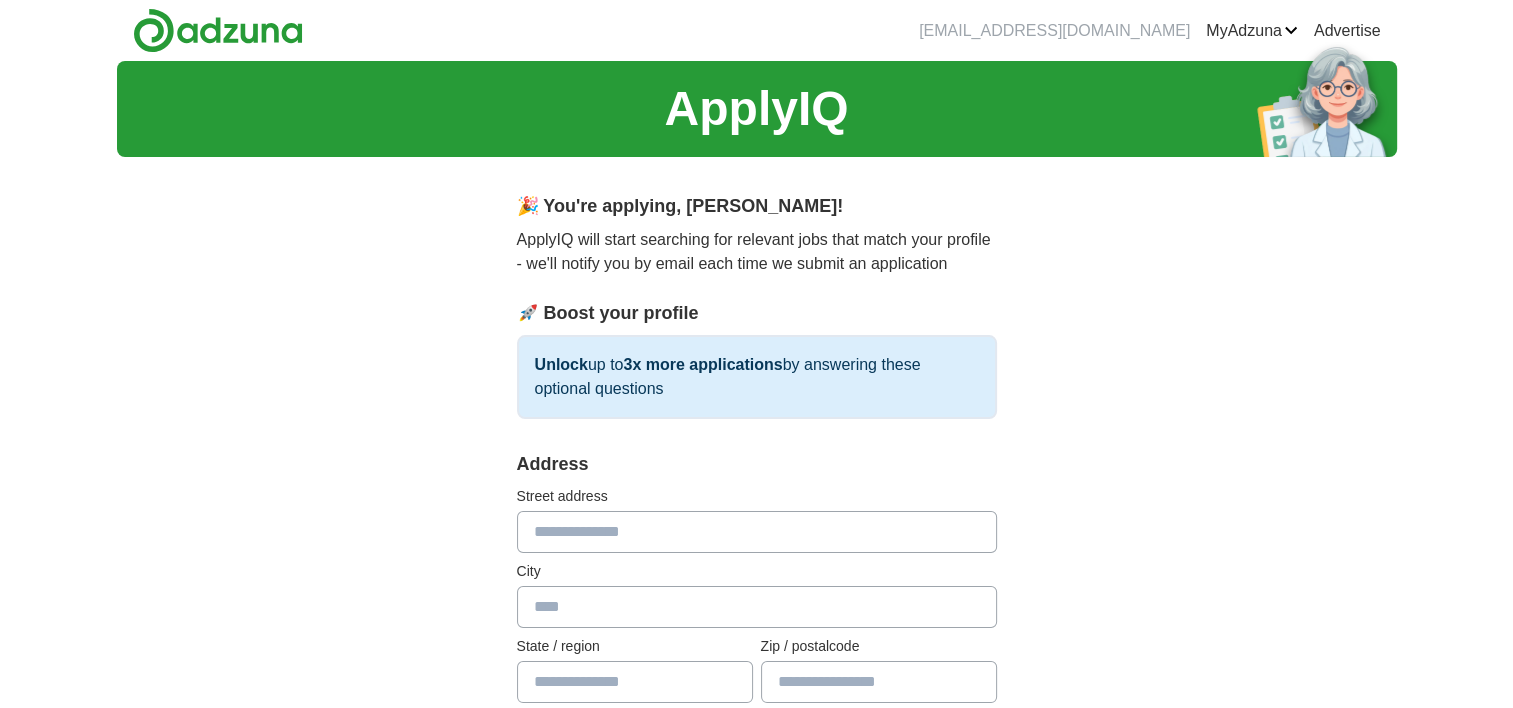 click at bounding box center [757, 532] 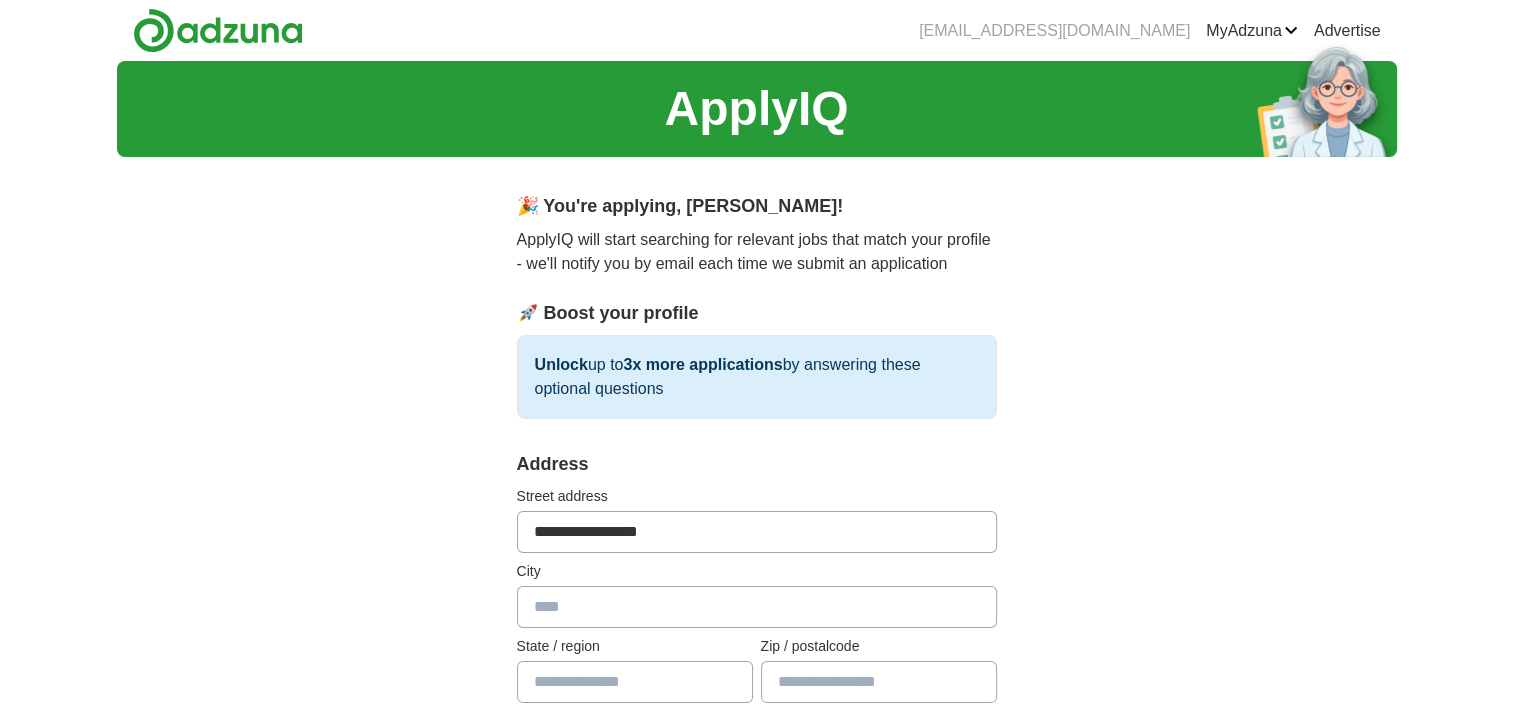 type on "**********" 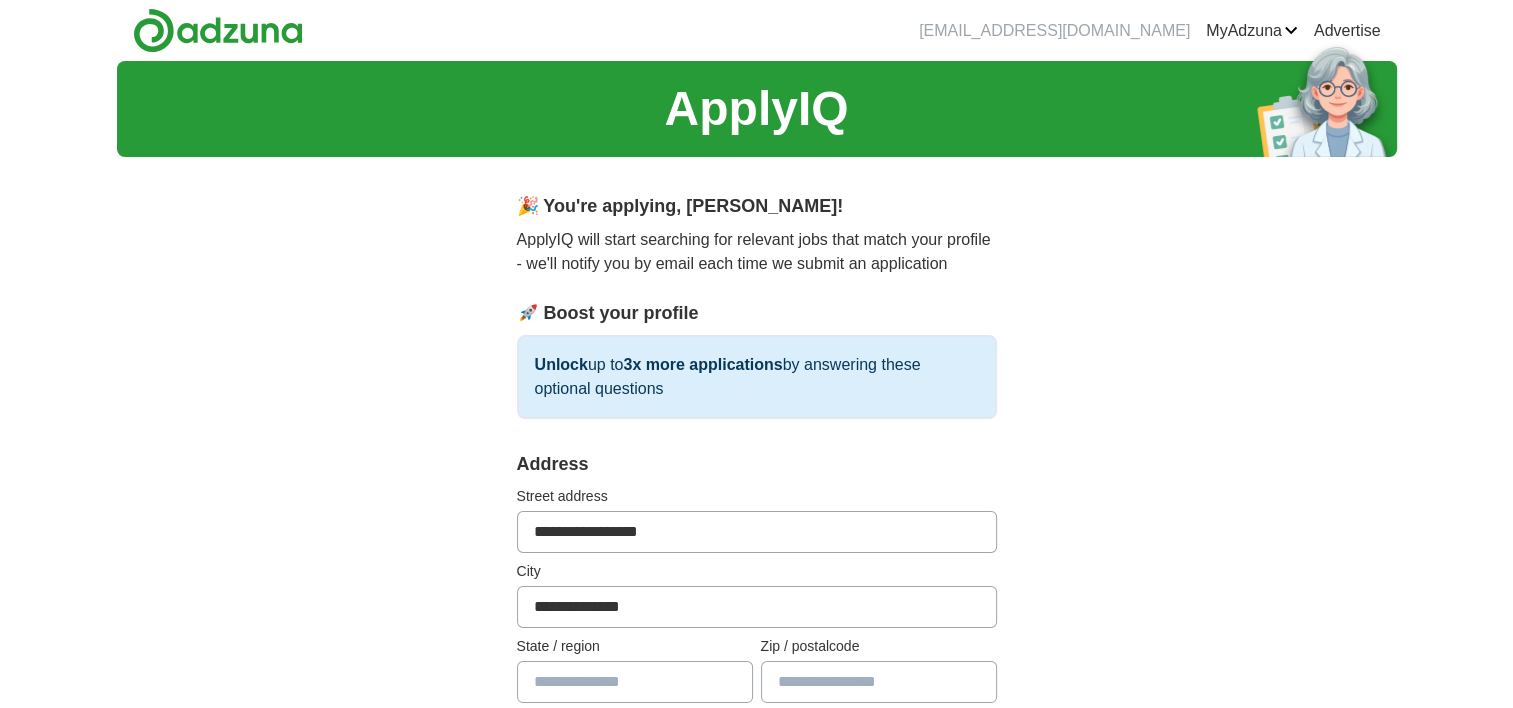 type on "*******" 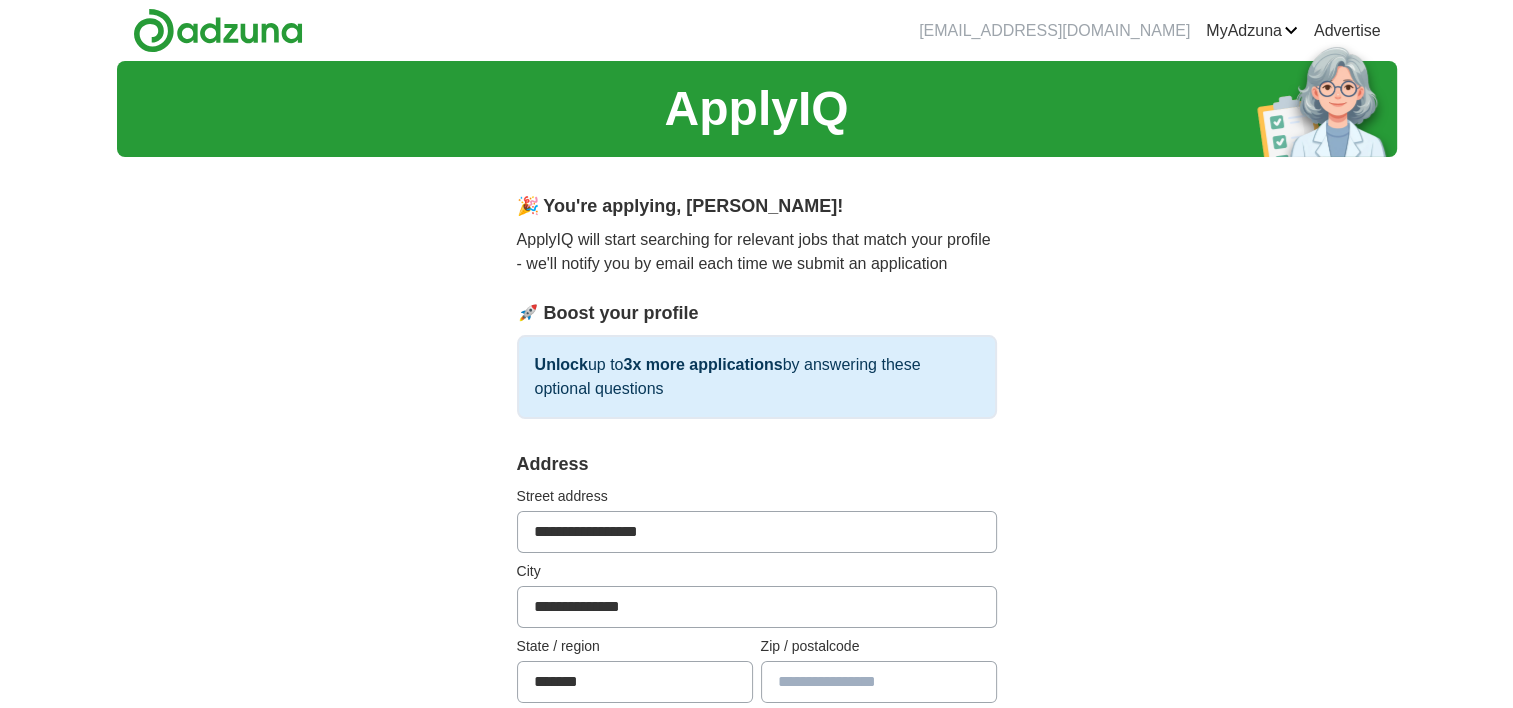 type on "*****" 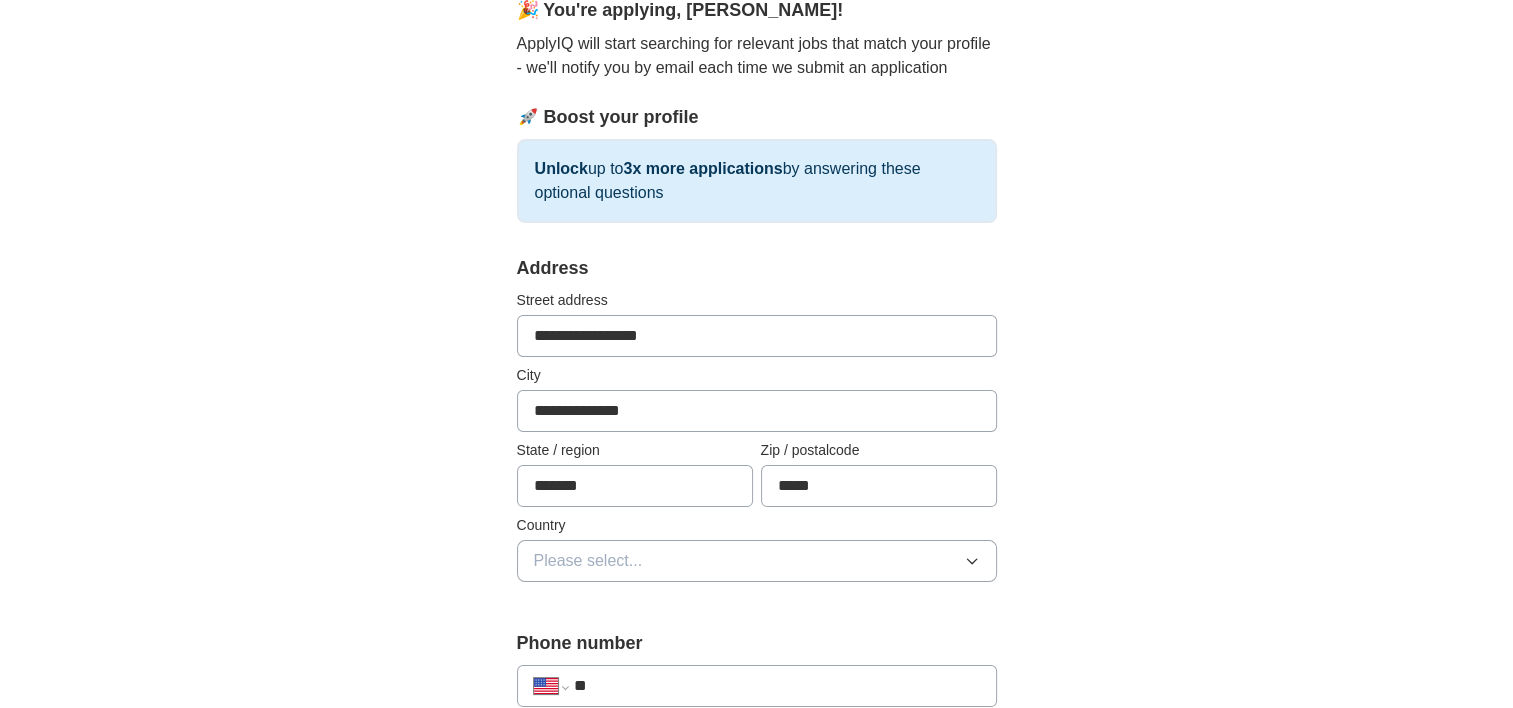 scroll, scrollTop: 200, scrollLeft: 0, axis: vertical 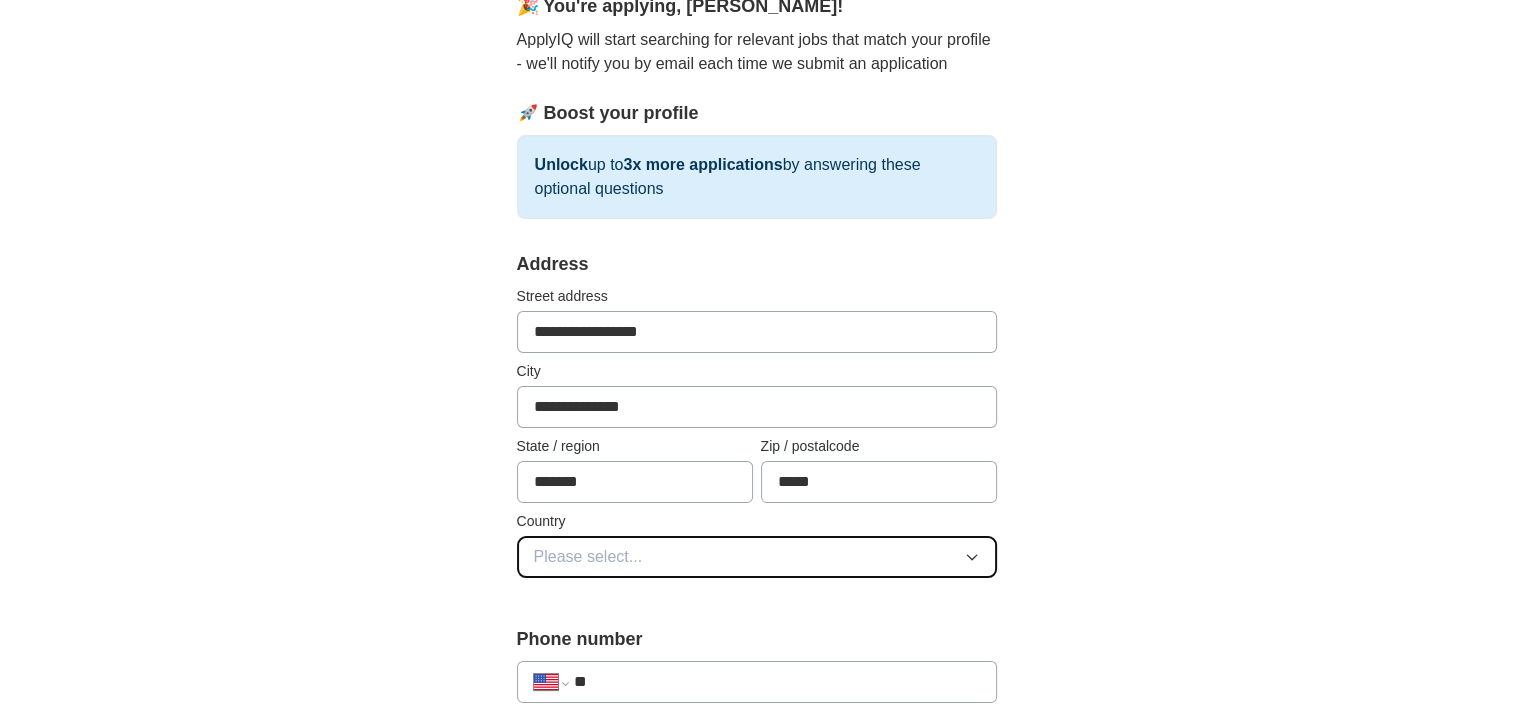 click on "Please select..." at bounding box center (757, 557) 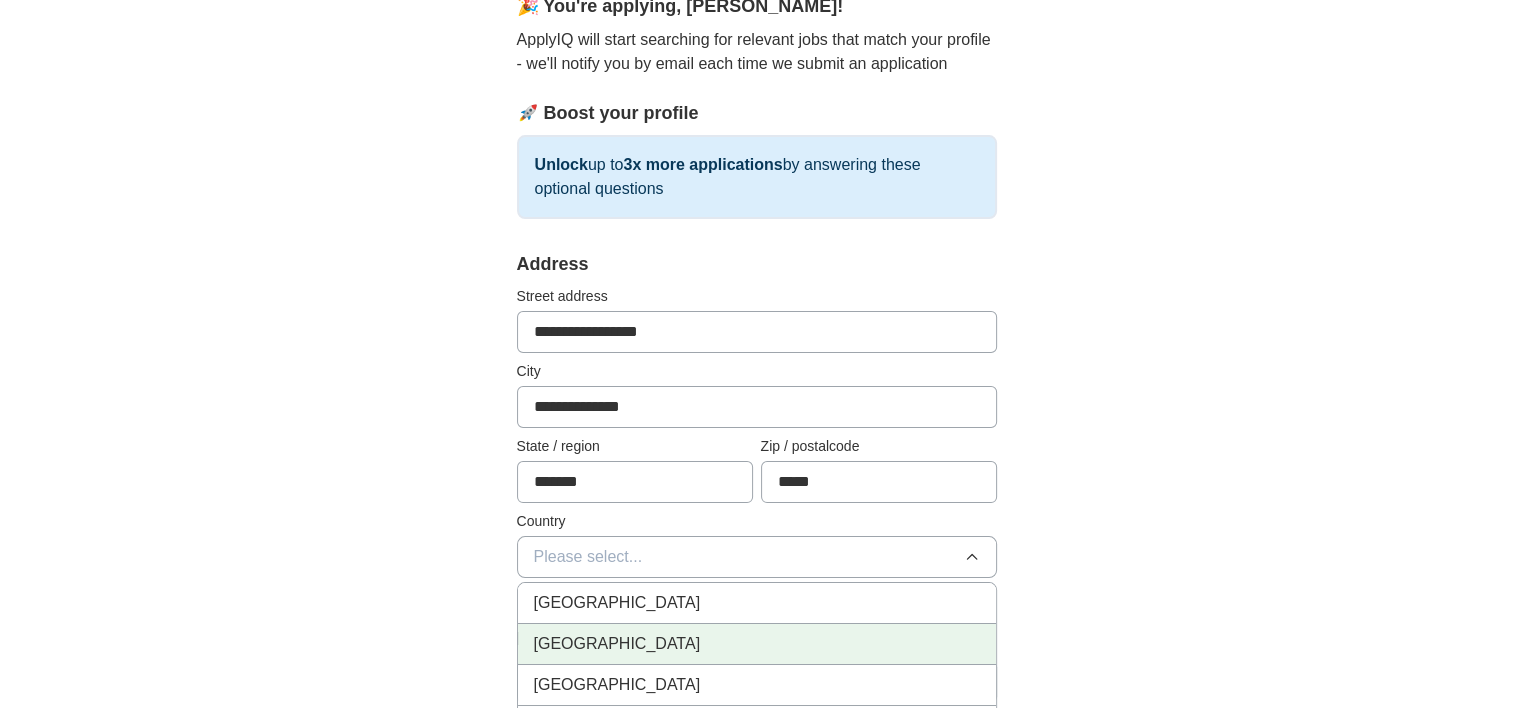 click on "[GEOGRAPHIC_DATA]" at bounding box center (757, 644) 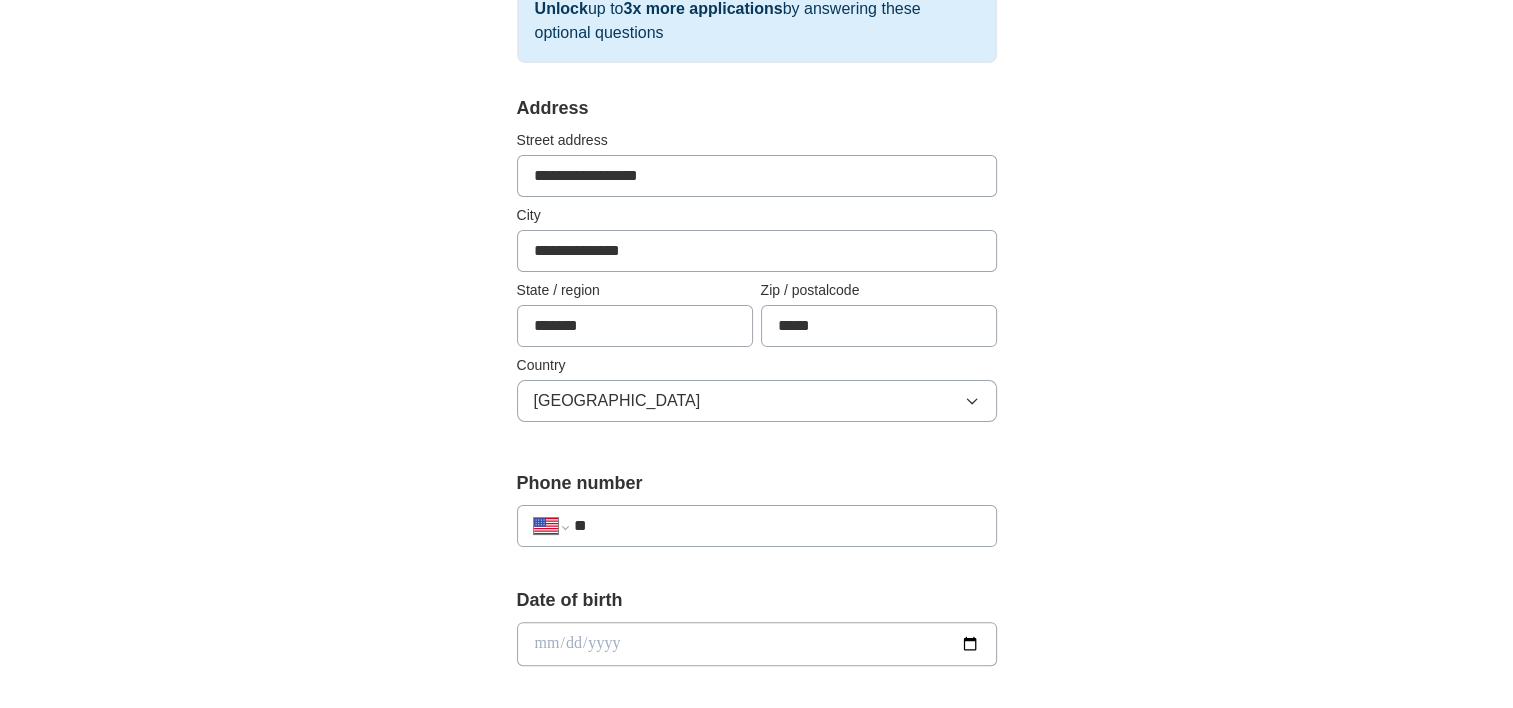 scroll, scrollTop: 400, scrollLeft: 0, axis: vertical 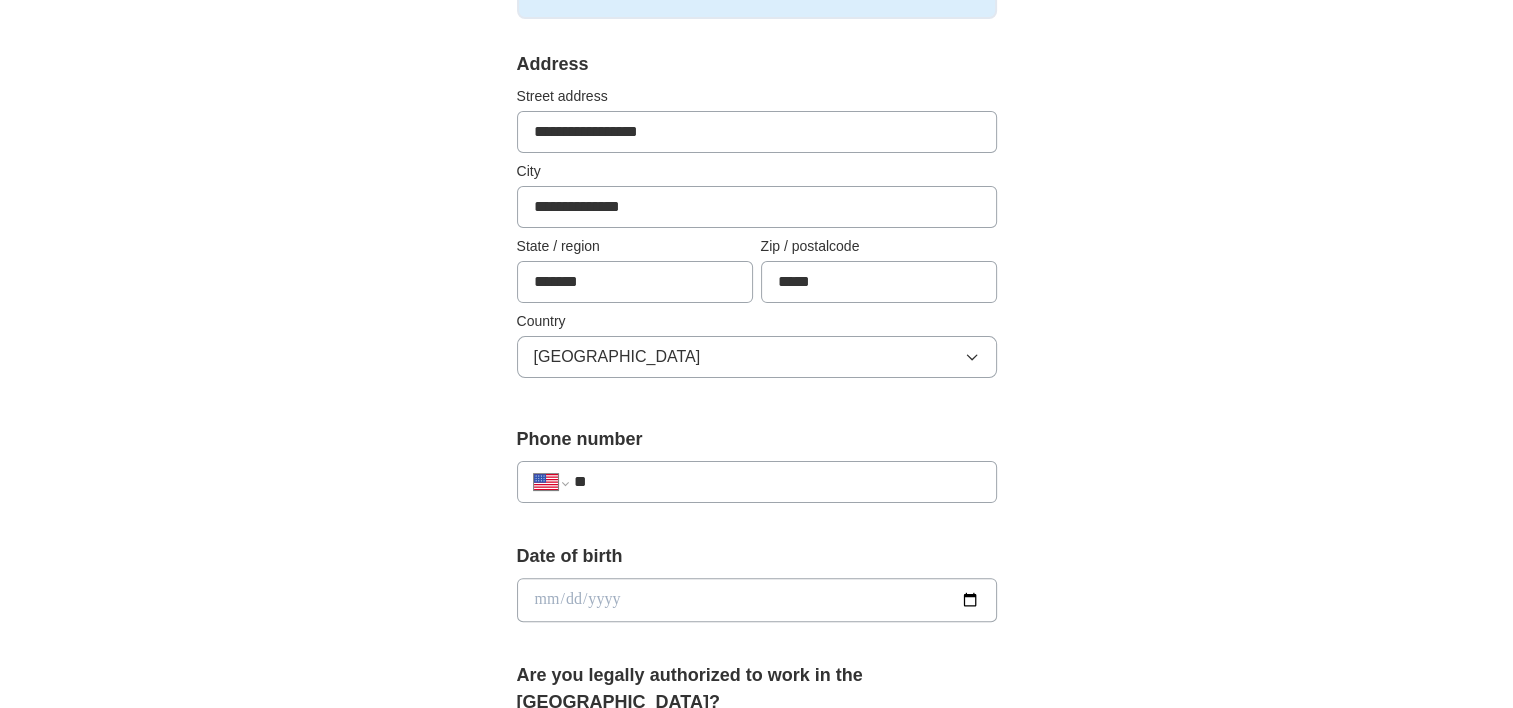 click on "**" at bounding box center [776, 482] 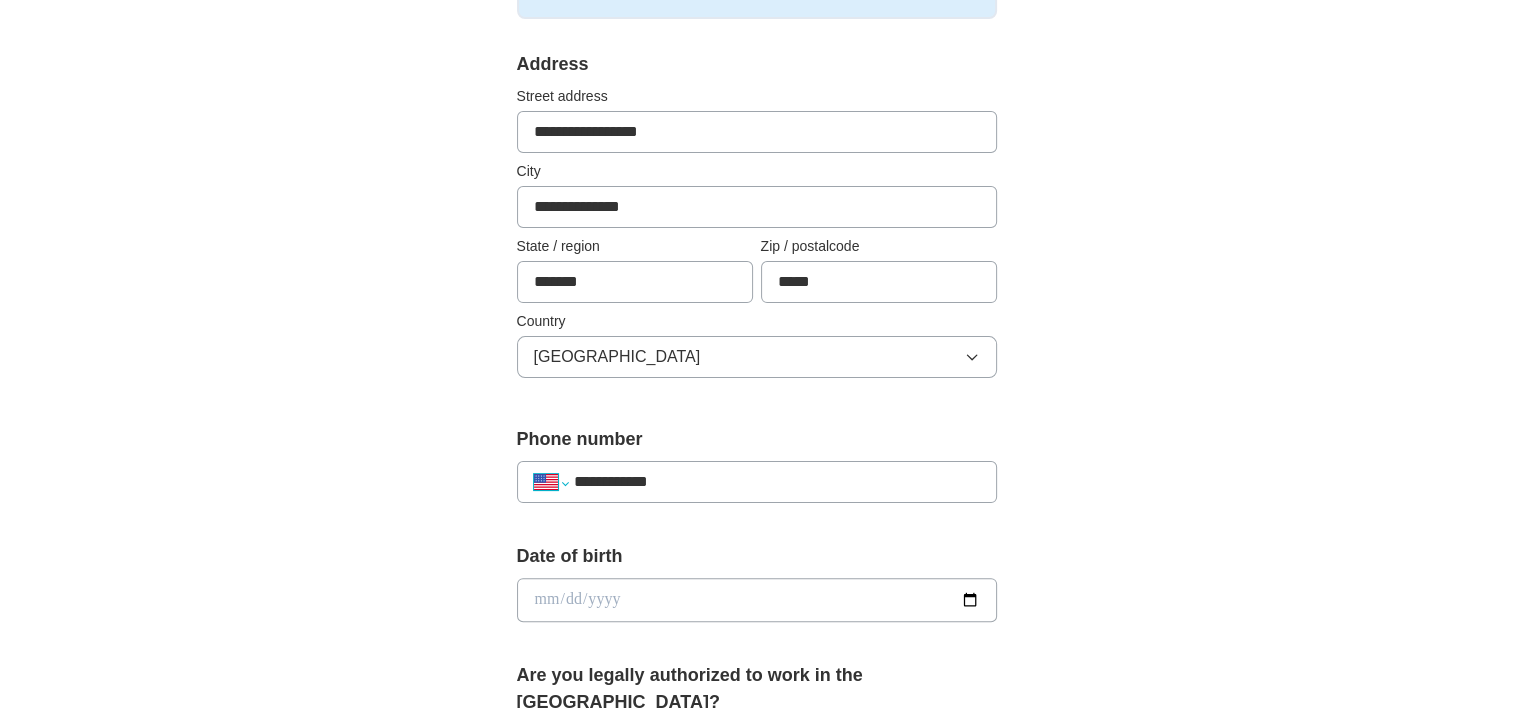 select on "**" 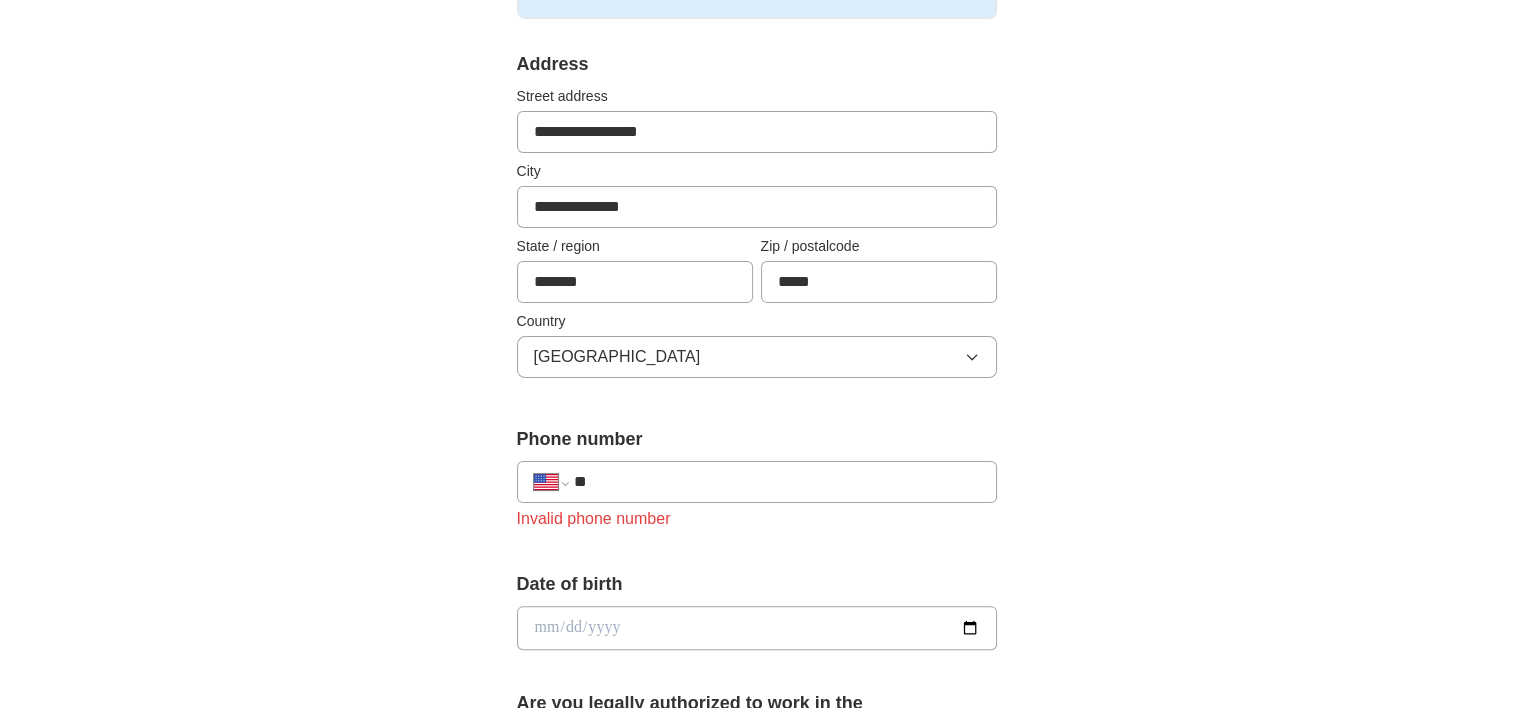 click on "**" at bounding box center (776, 482) 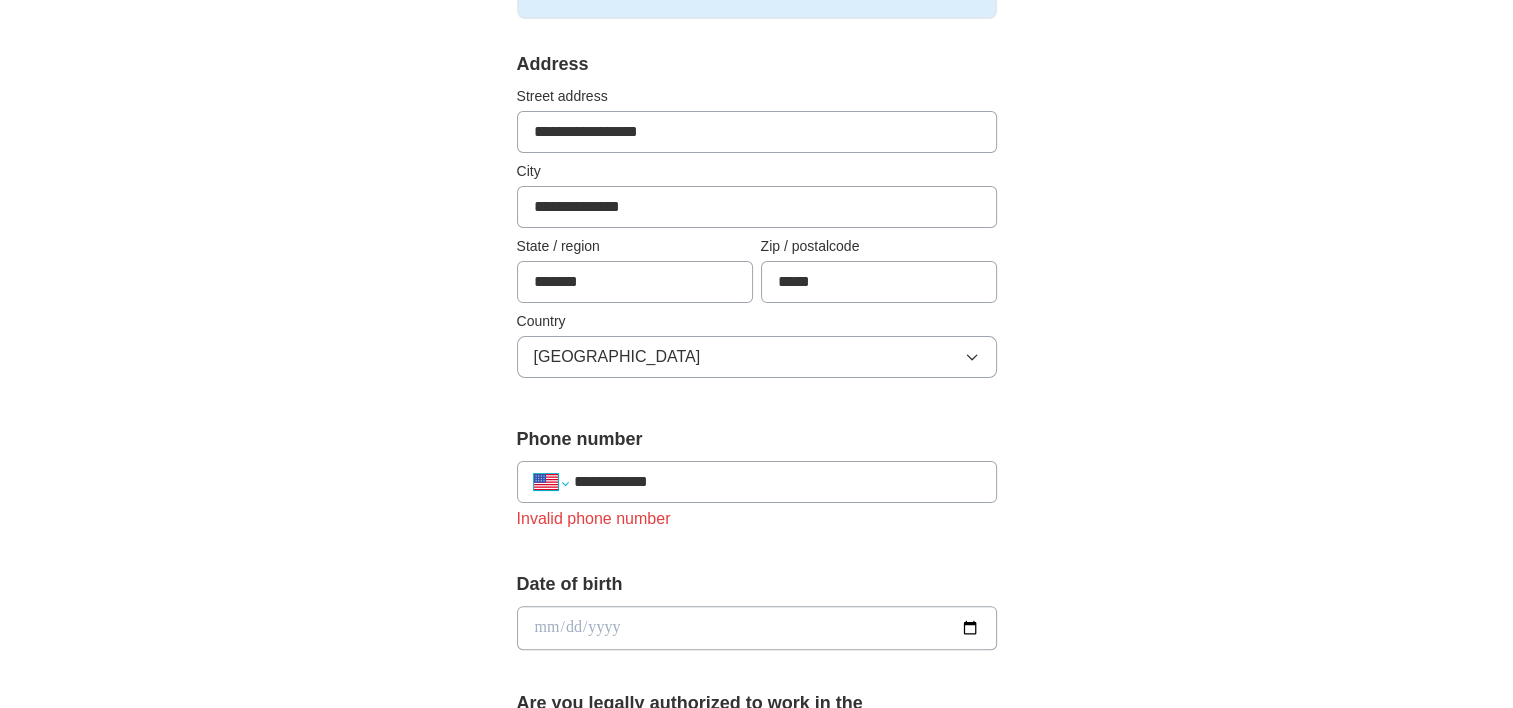 select on "**" 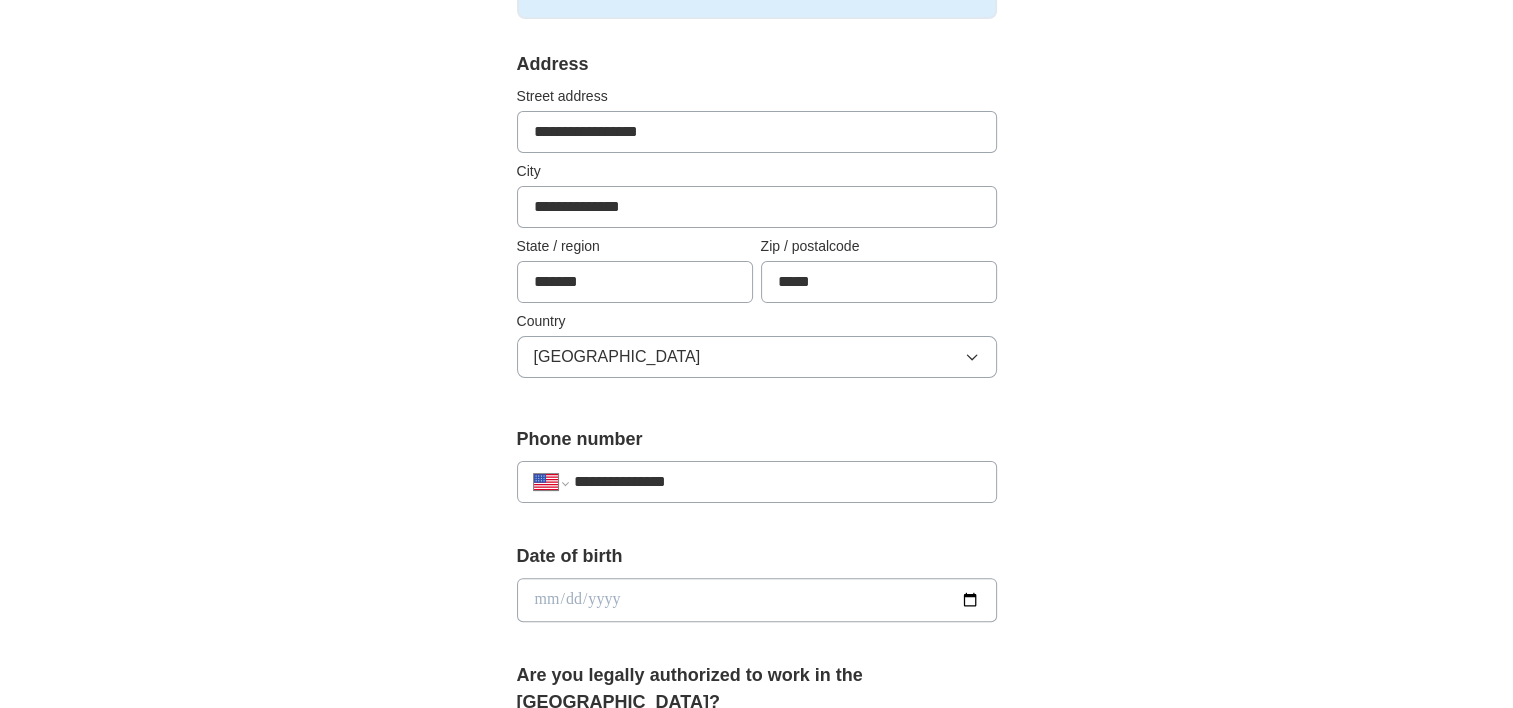 type on "**********" 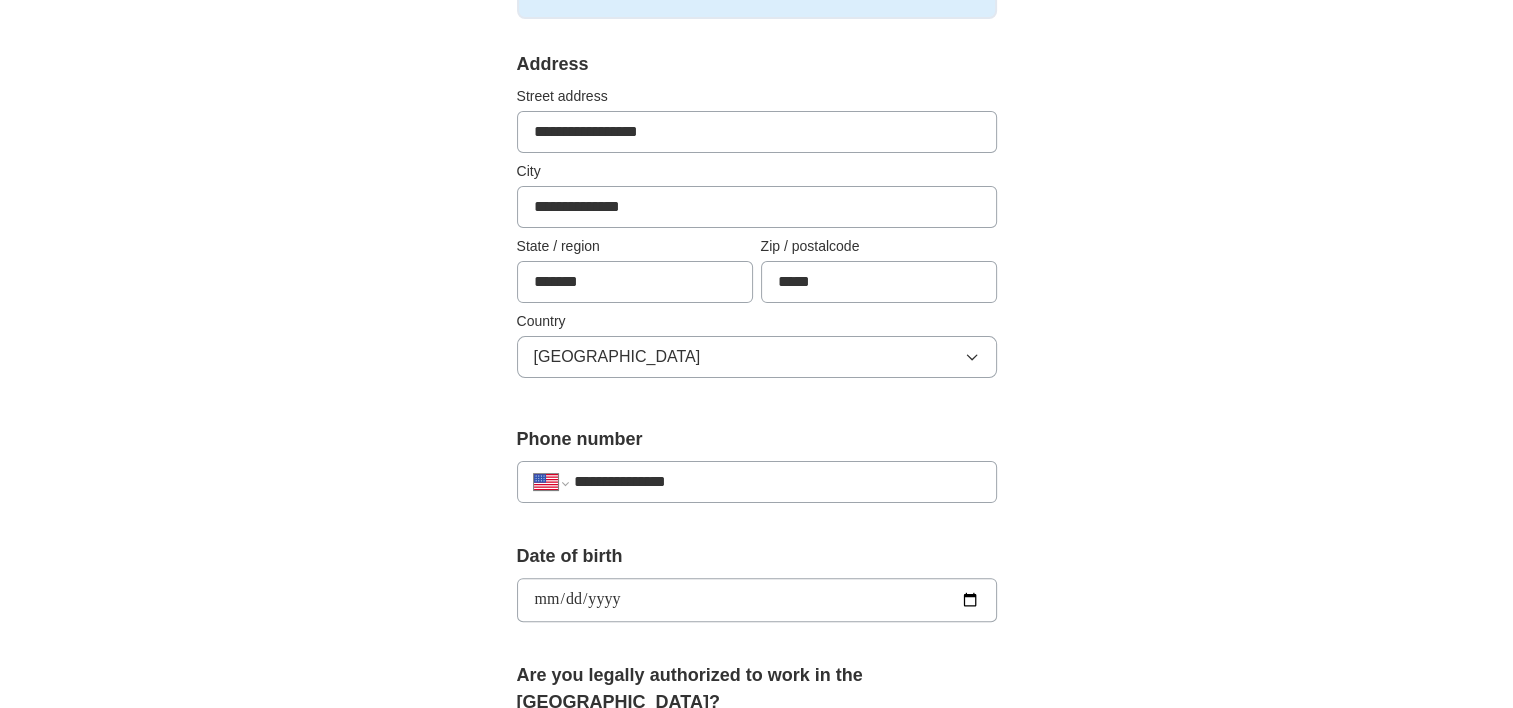 type on "**********" 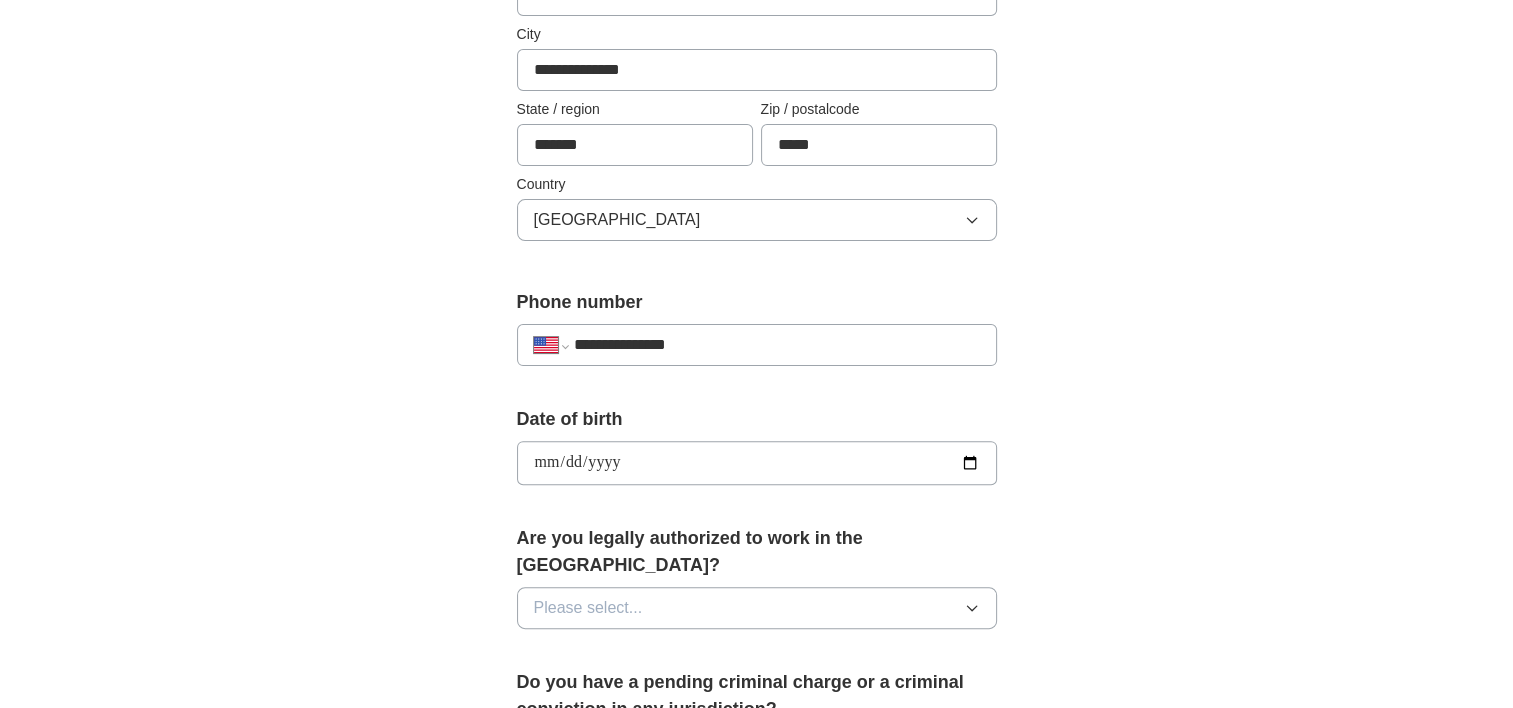 scroll, scrollTop: 600, scrollLeft: 0, axis: vertical 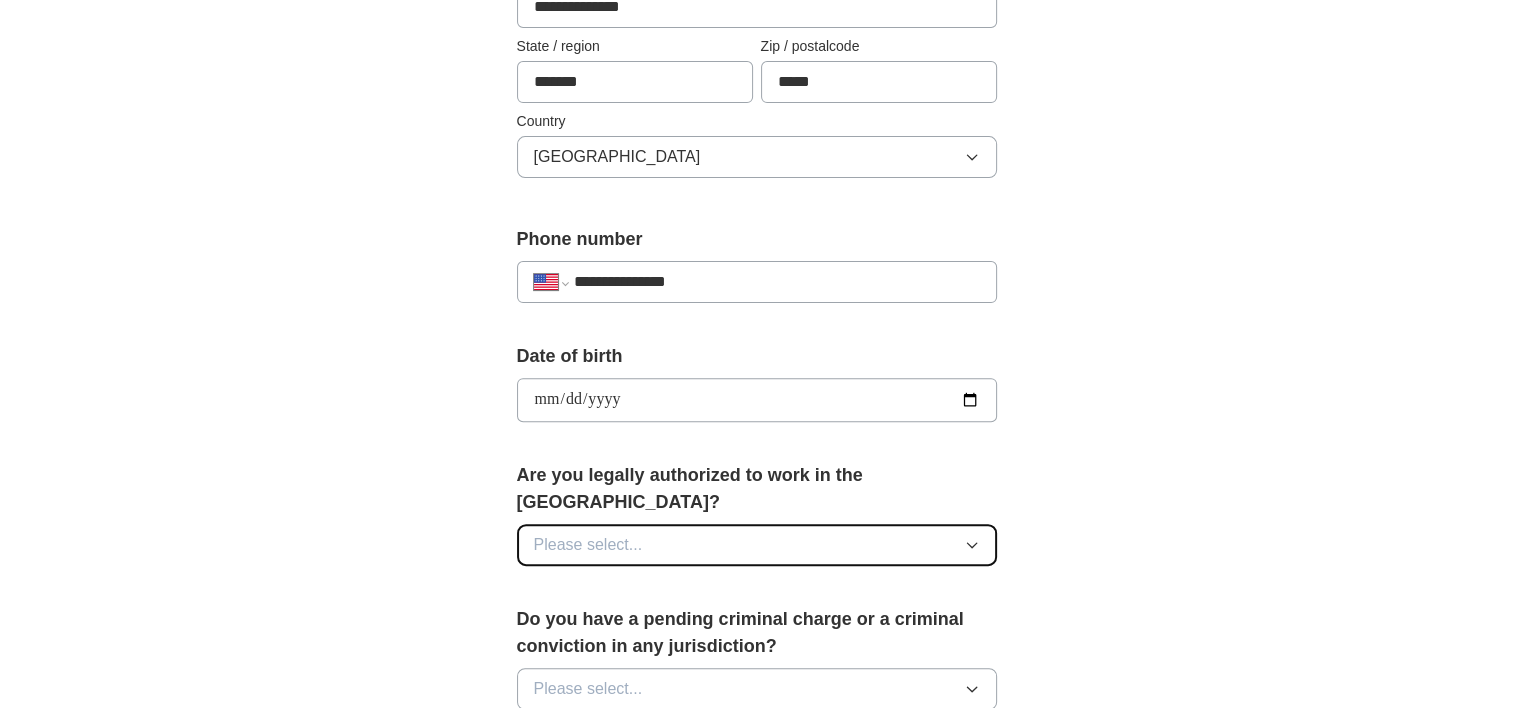 click on "Please select..." at bounding box center [757, 545] 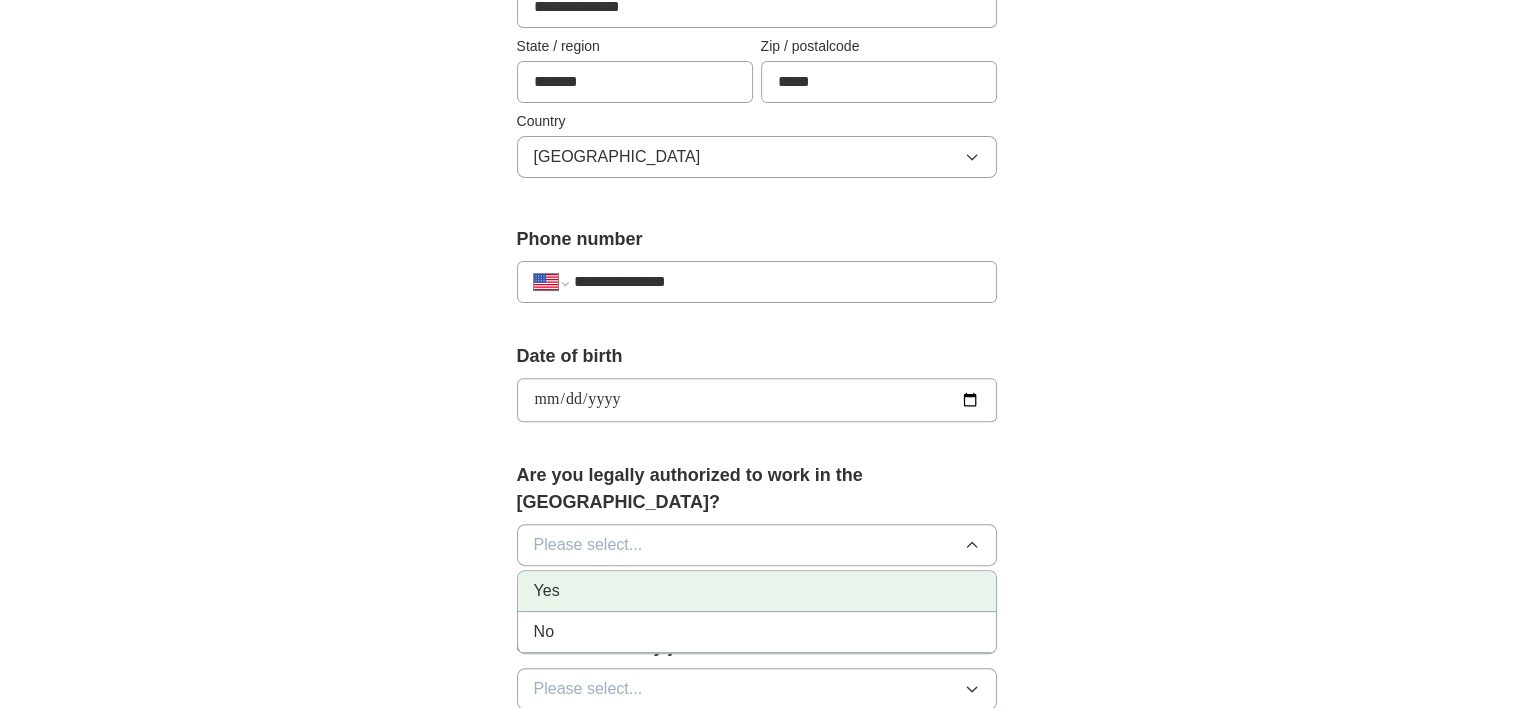 click on "Yes" at bounding box center (757, 591) 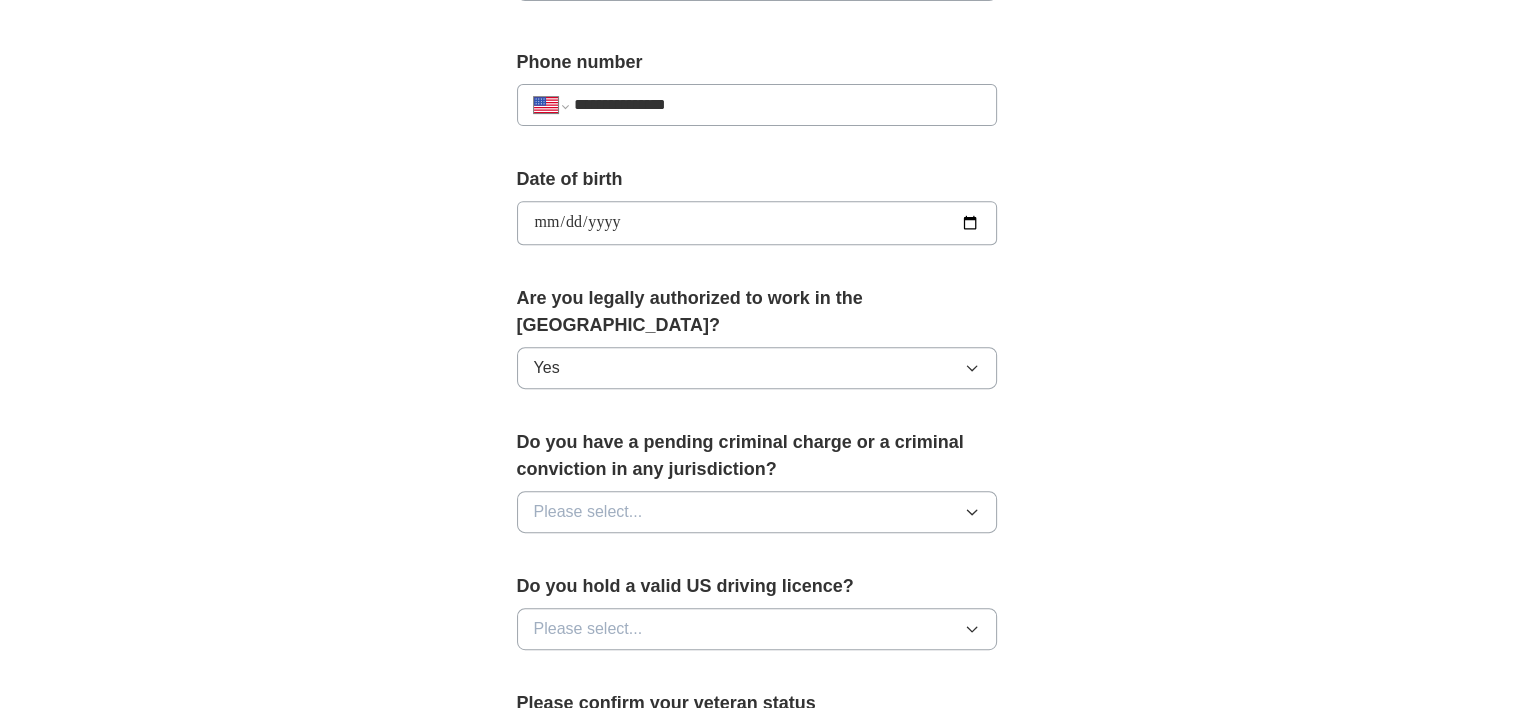 scroll, scrollTop: 800, scrollLeft: 0, axis: vertical 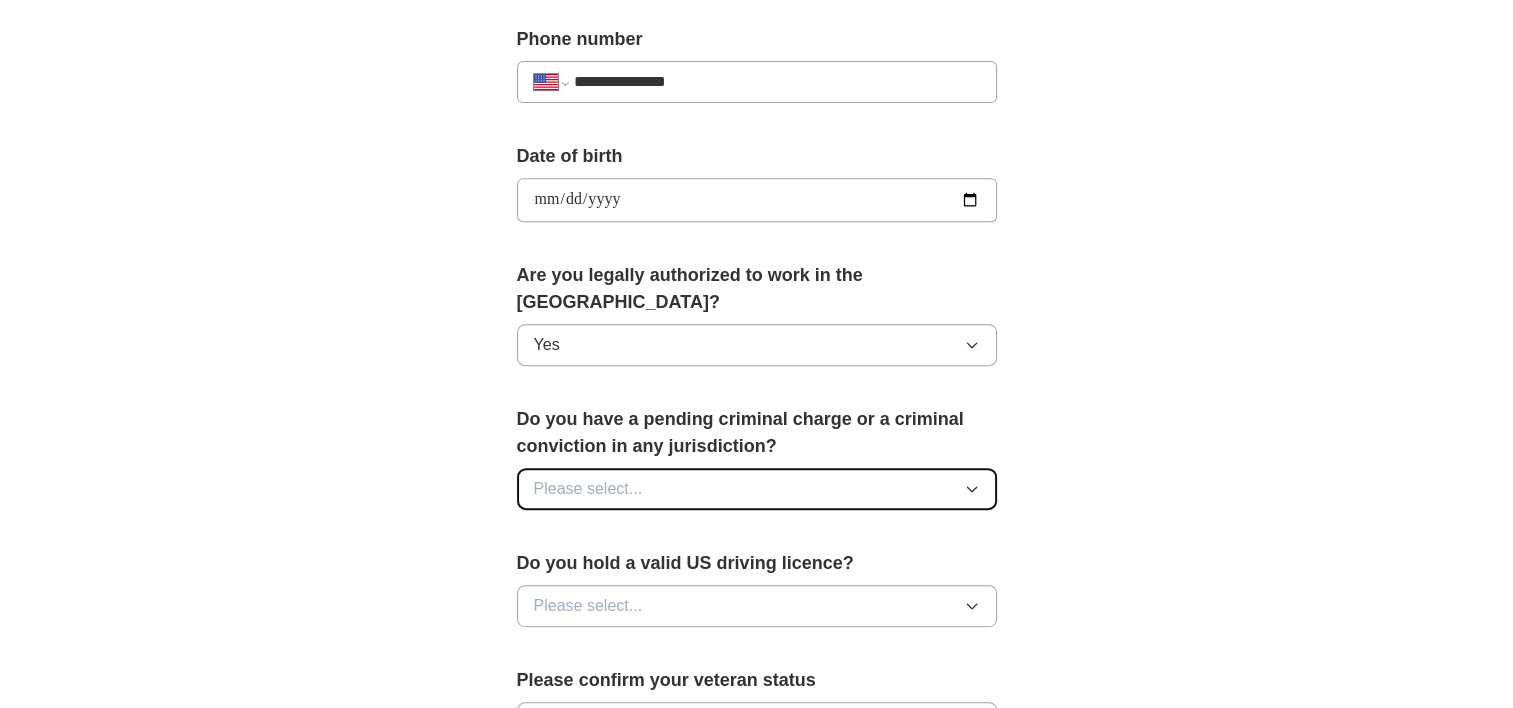 click on "Please select..." at bounding box center (757, 489) 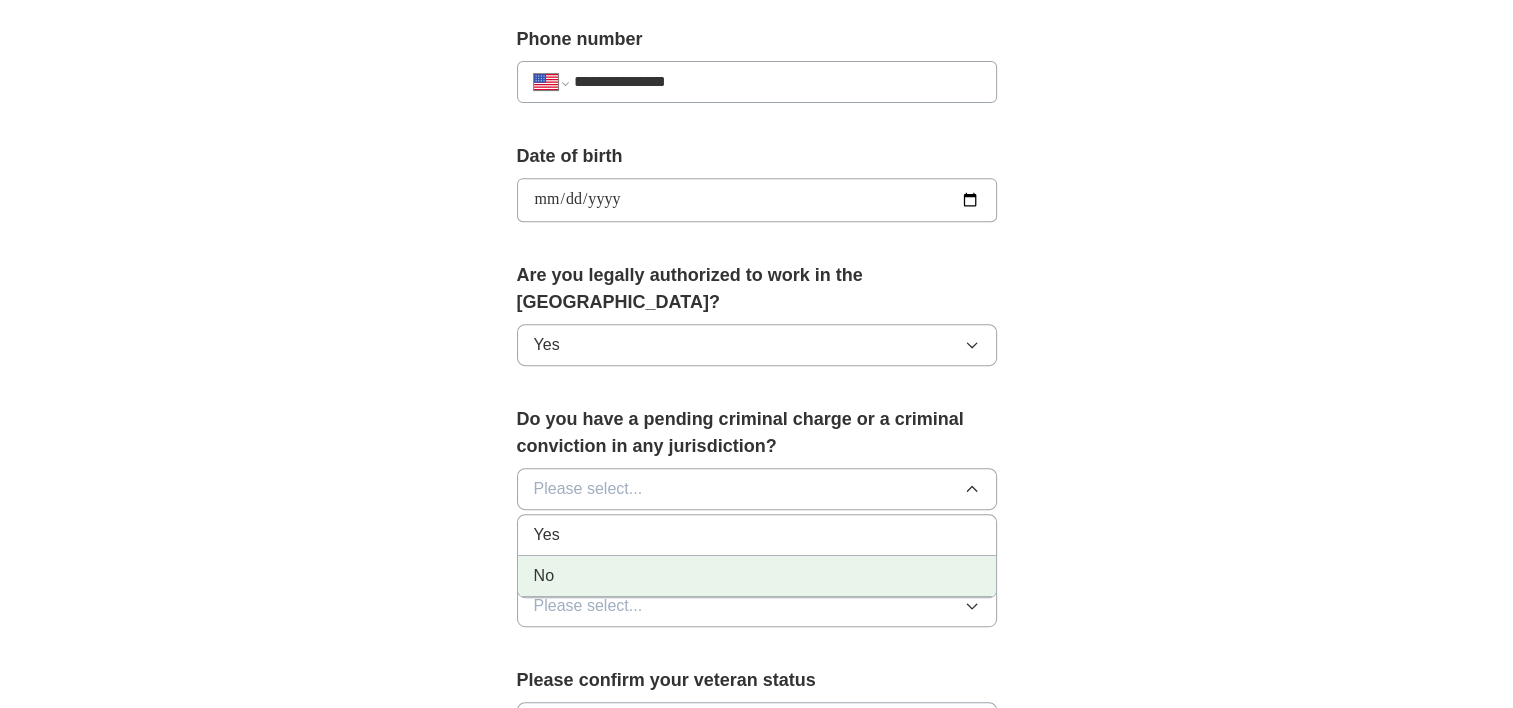 click on "No" at bounding box center [757, 576] 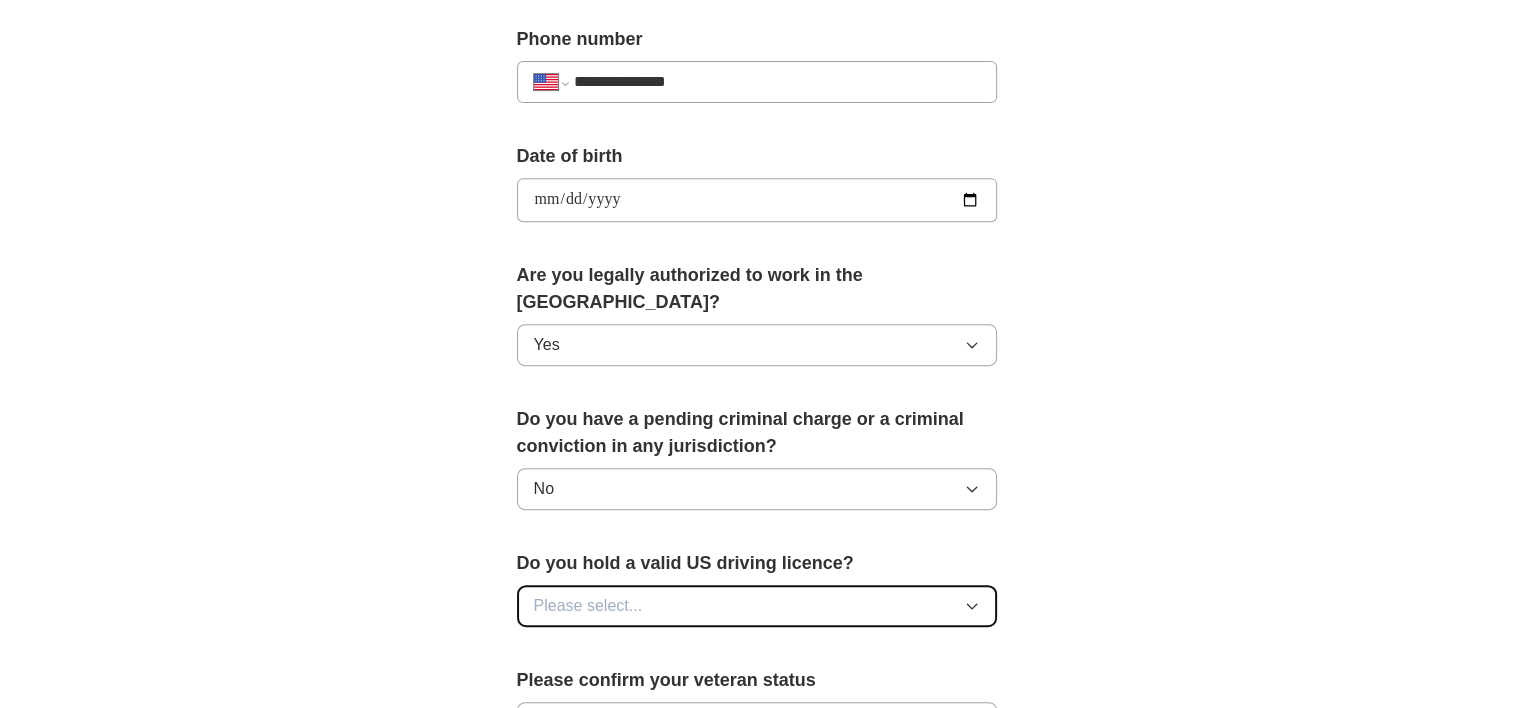 click on "Please select..." at bounding box center (757, 606) 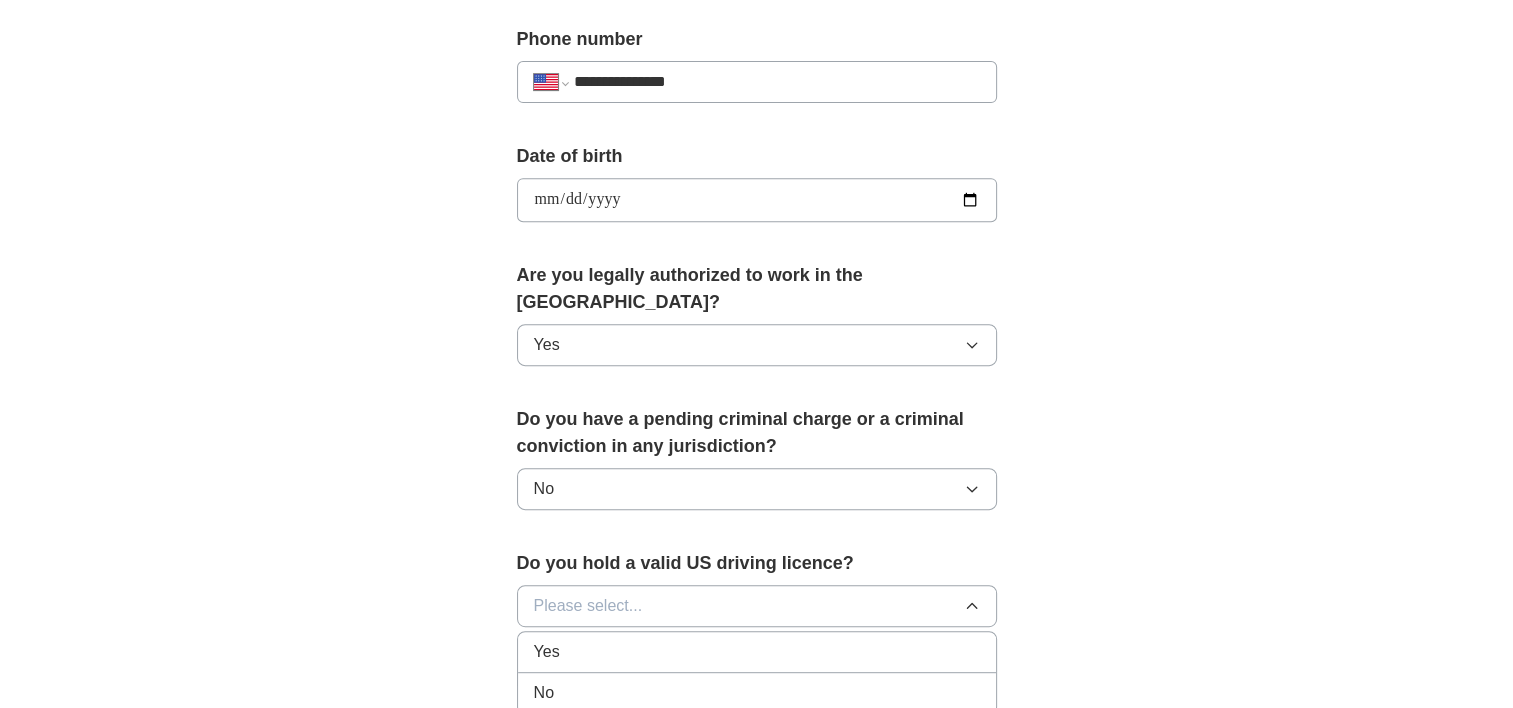 click on "Yes" at bounding box center (757, 652) 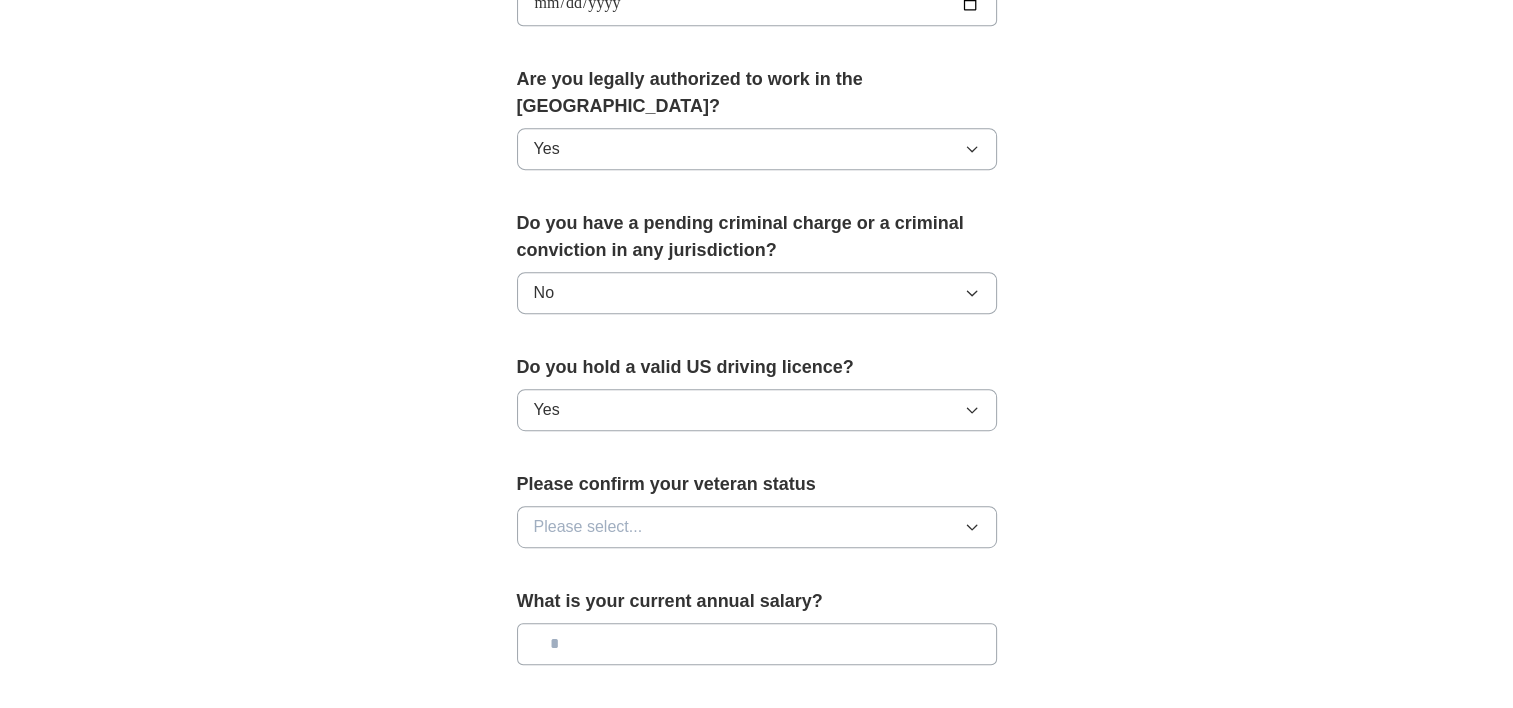 scroll, scrollTop: 1000, scrollLeft: 0, axis: vertical 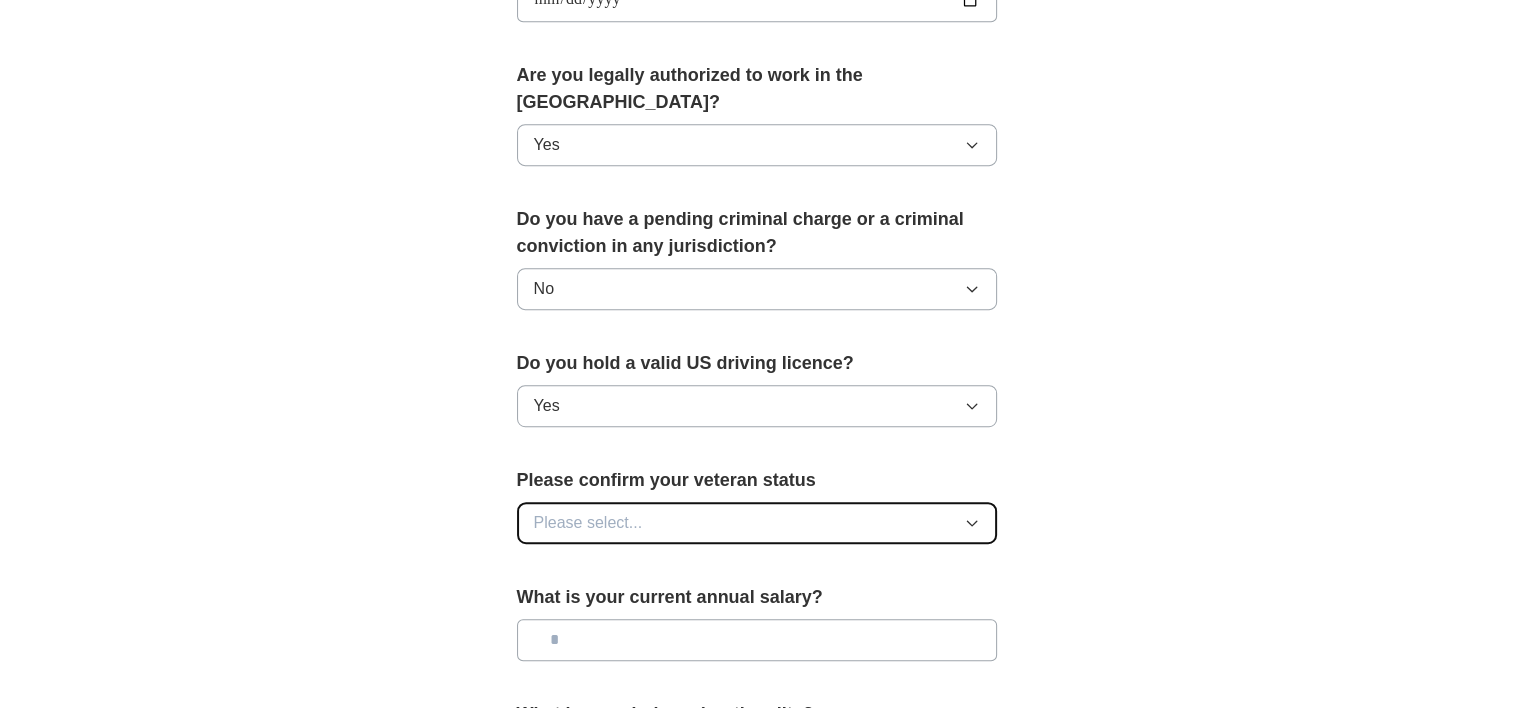 click on "Please select..." at bounding box center (588, 523) 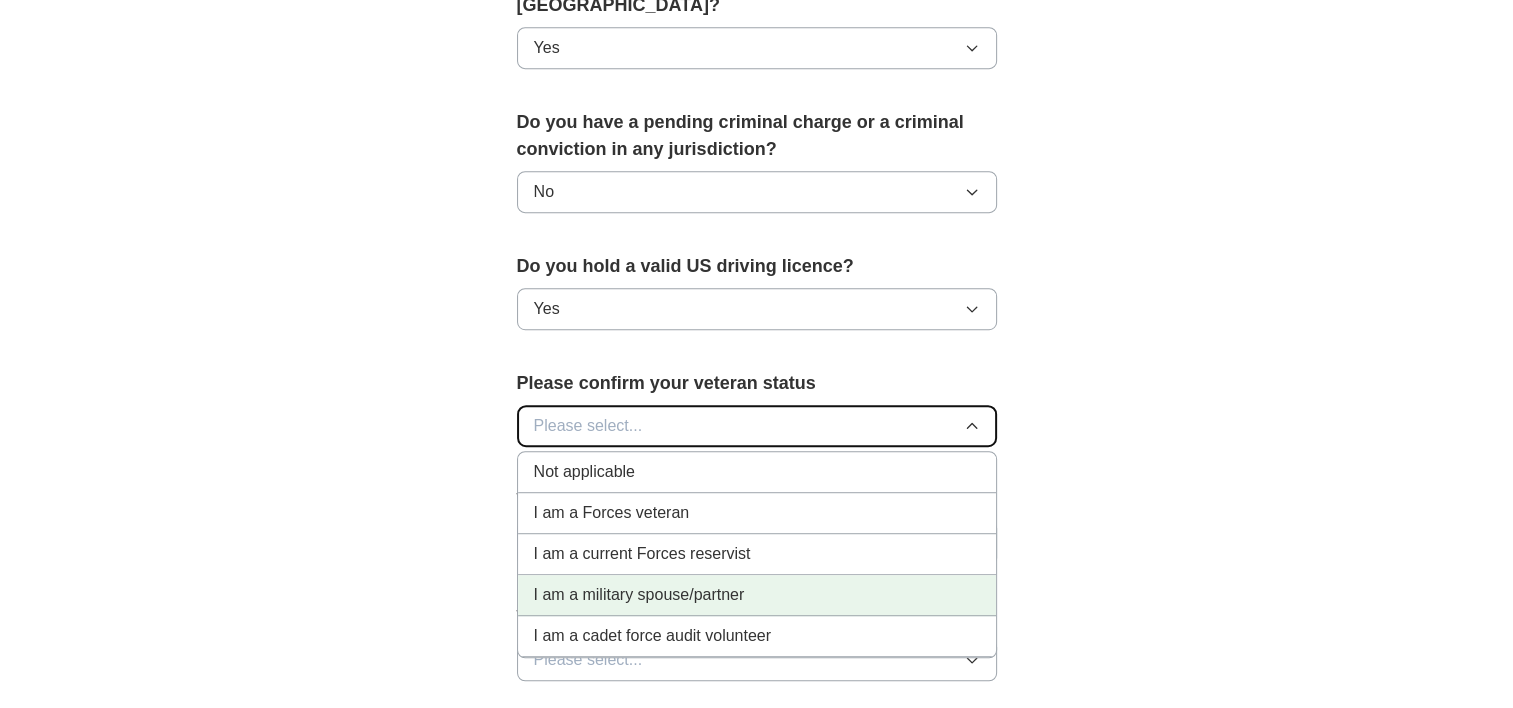 scroll, scrollTop: 1100, scrollLeft: 0, axis: vertical 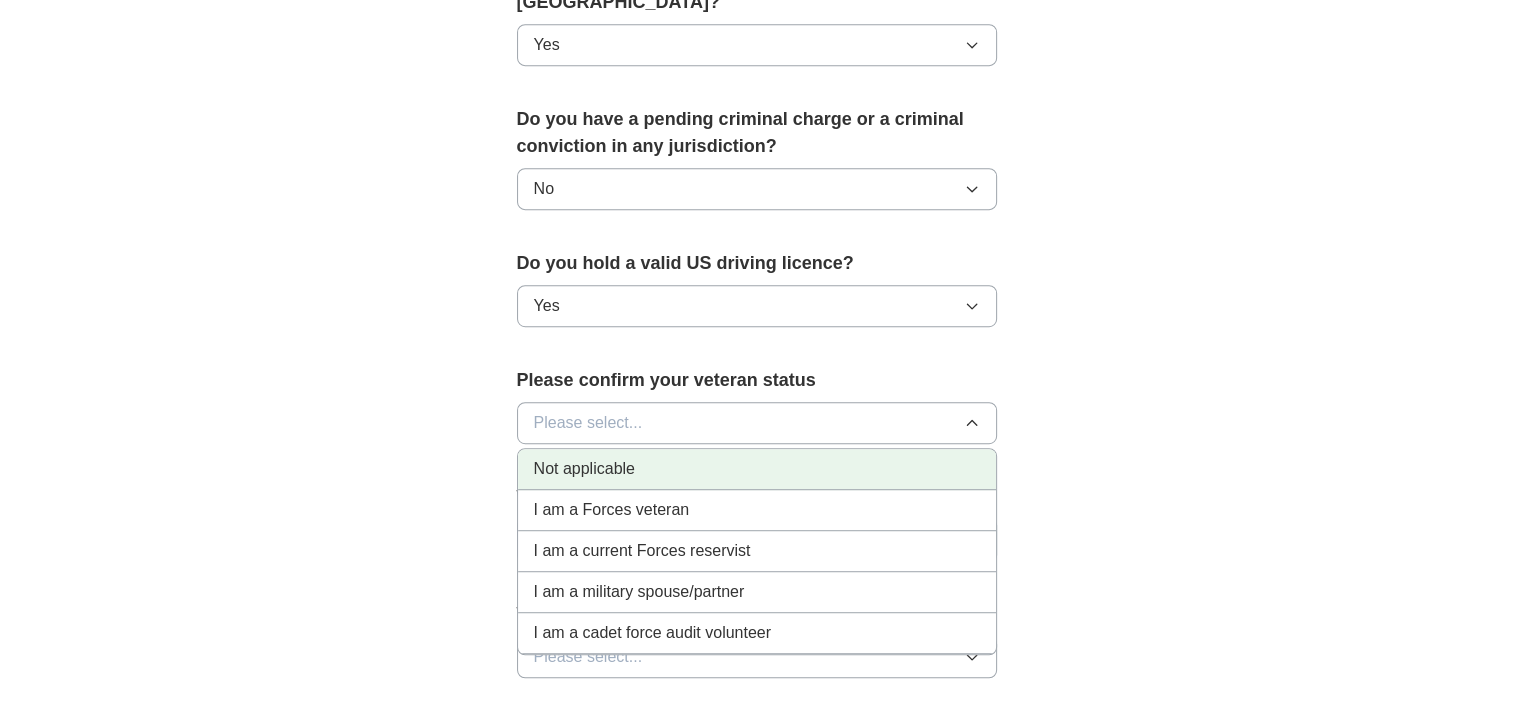 click on "Not applicable" at bounding box center [584, 469] 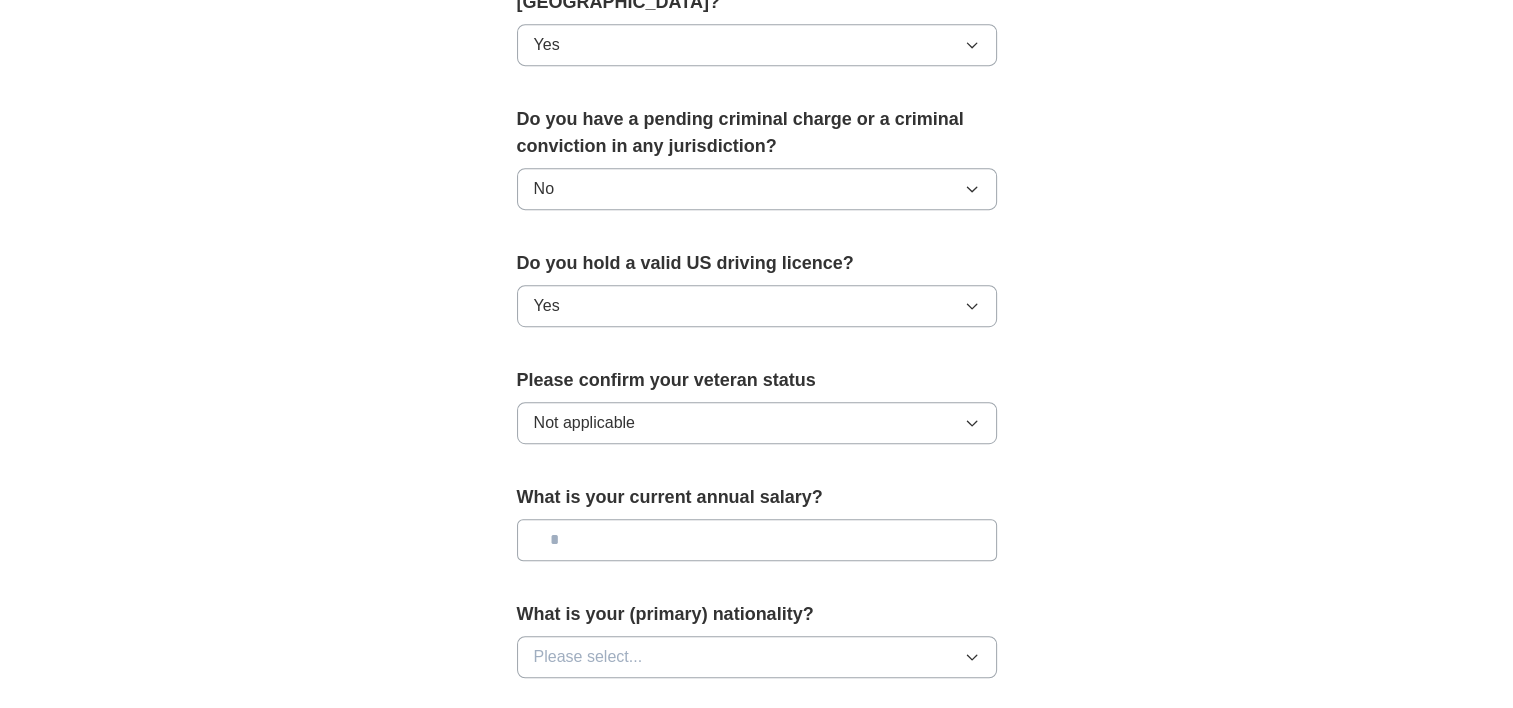 click at bounding box center (757, 540) 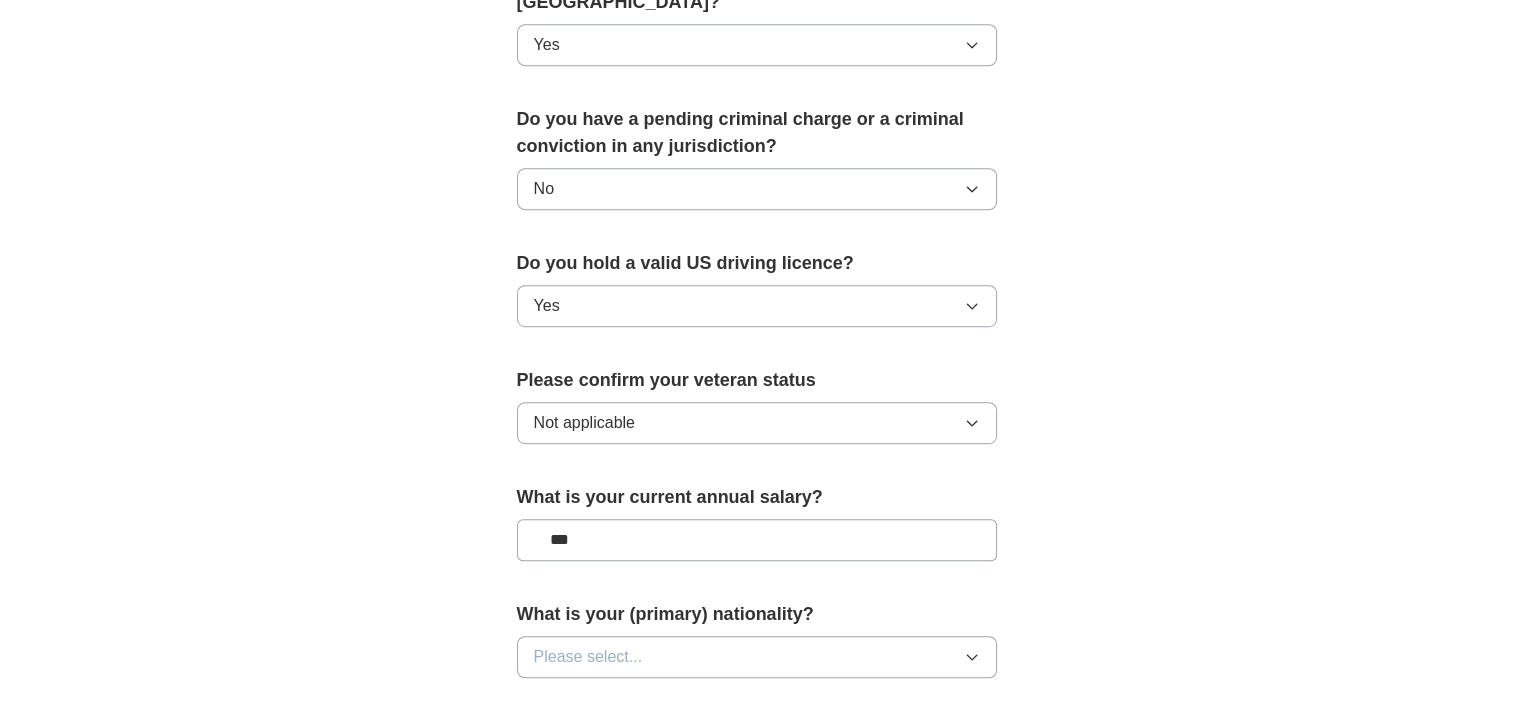 type on "**" 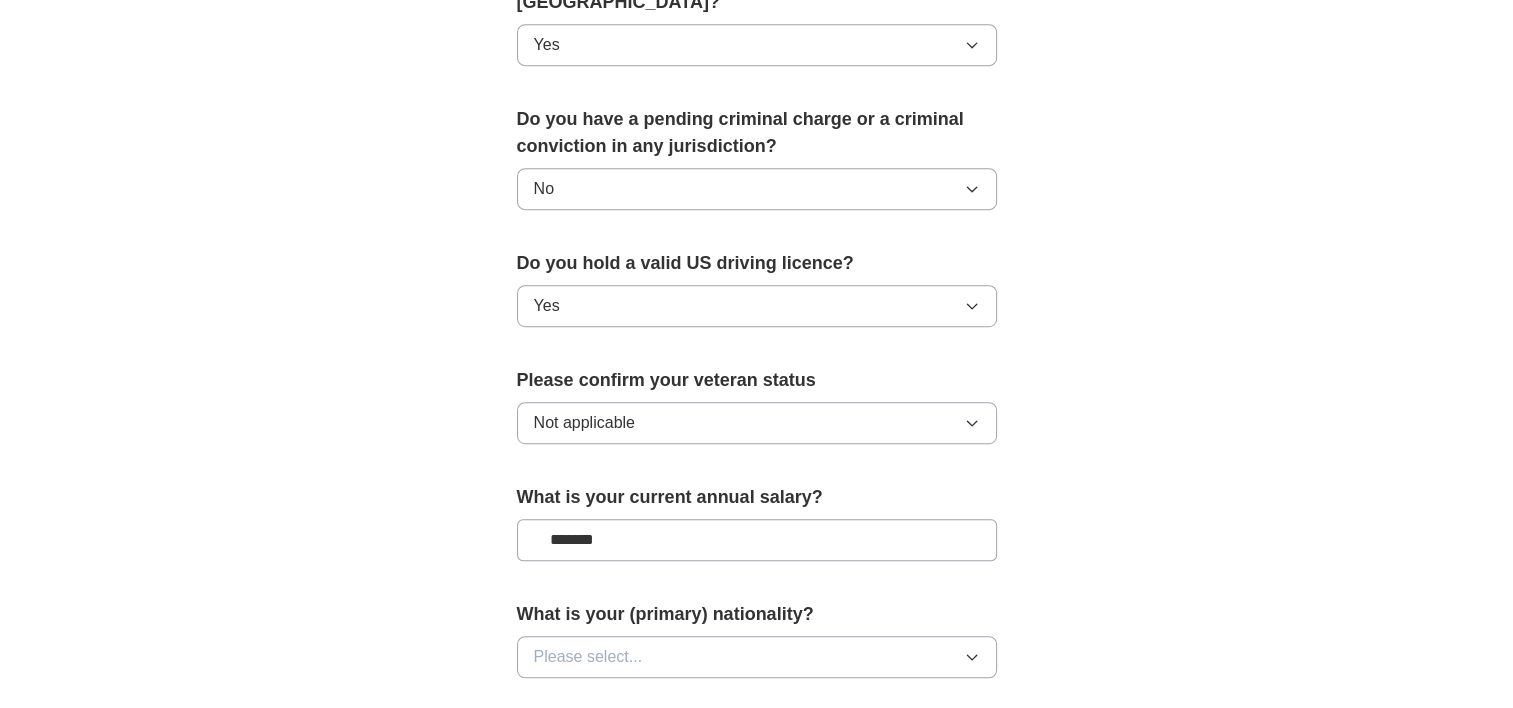 type on "*******" 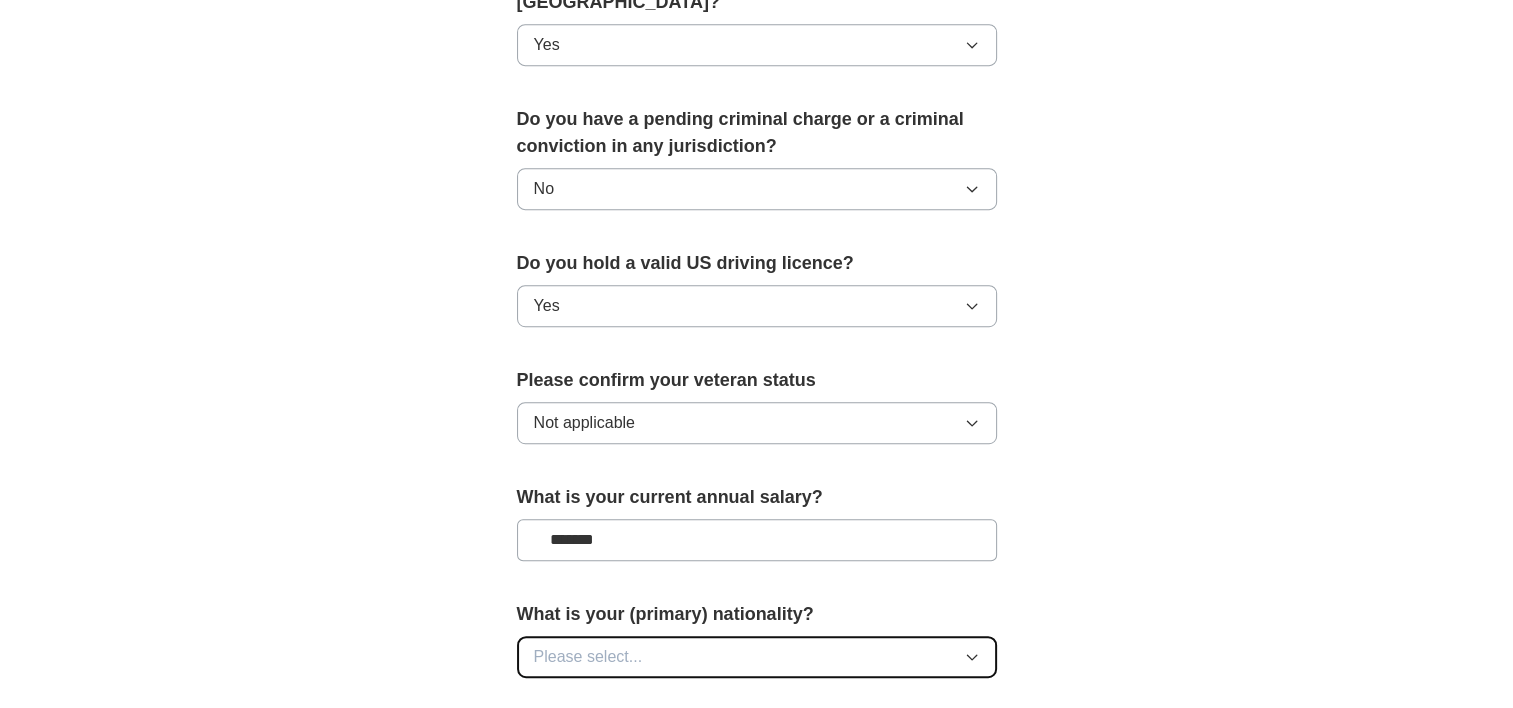 click on "Please select..." at bounding box center [757, 657] 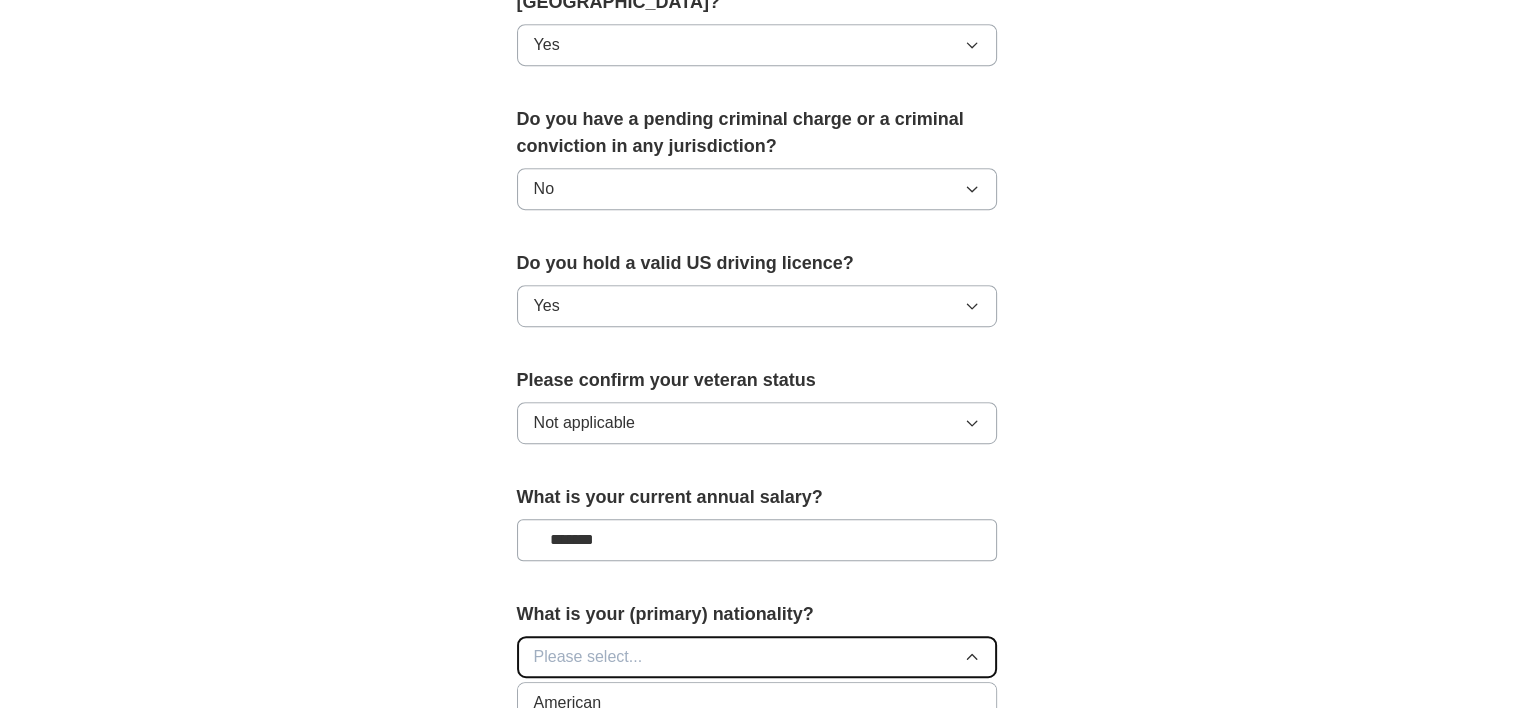 scroll, scrollTop: 1200, scrollLeft: 0, axis: vertical 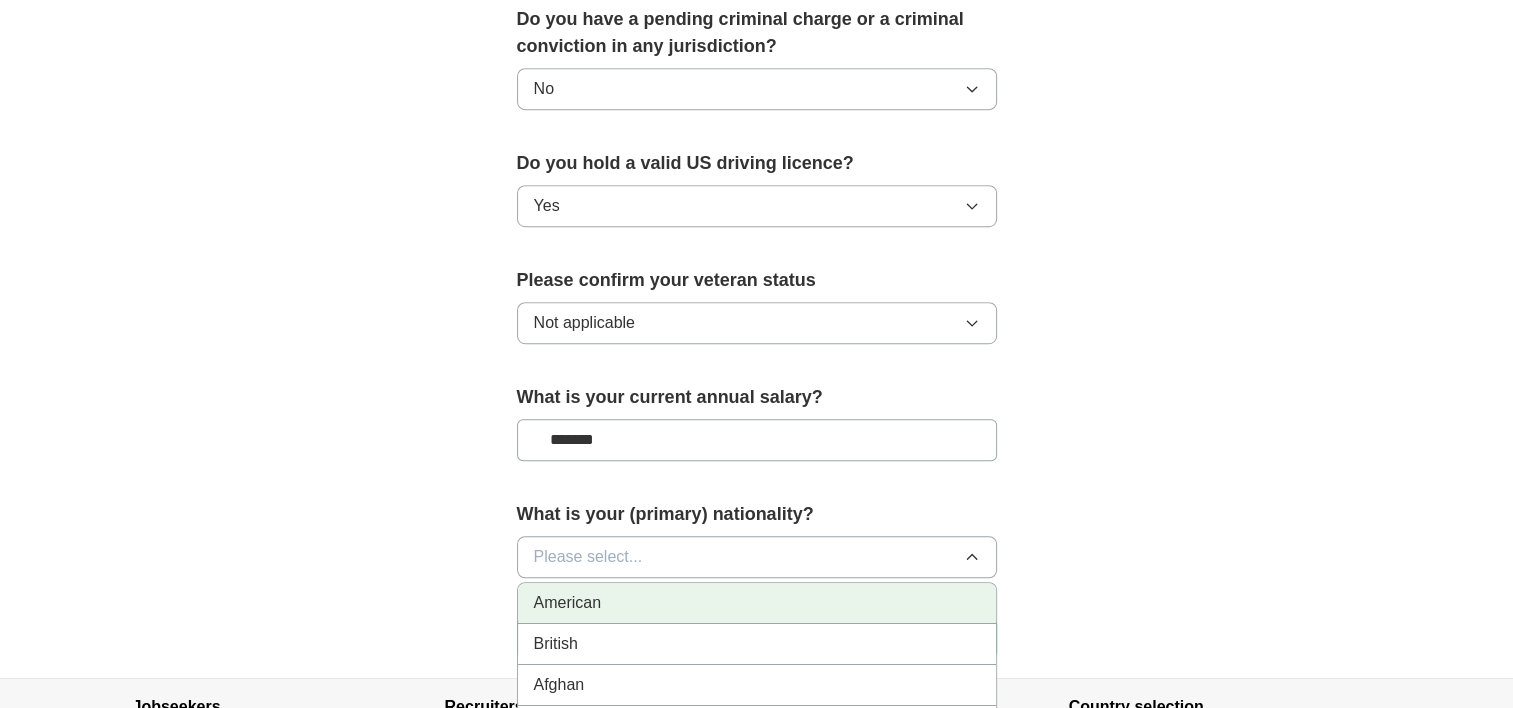 click on "American" at bounding box center [757, 603] 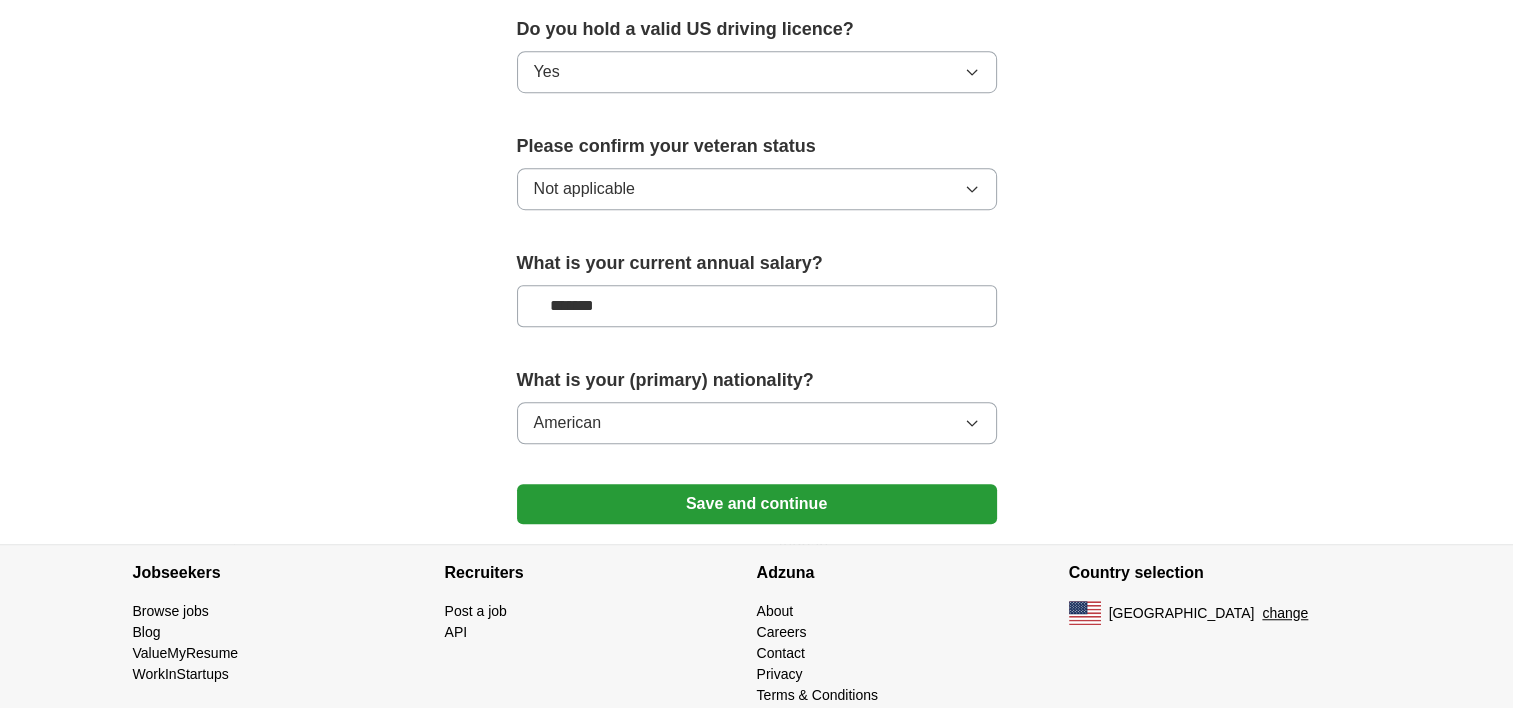 scroll, scrollTop: 1339, scrollLeft: 0, axis: vertical 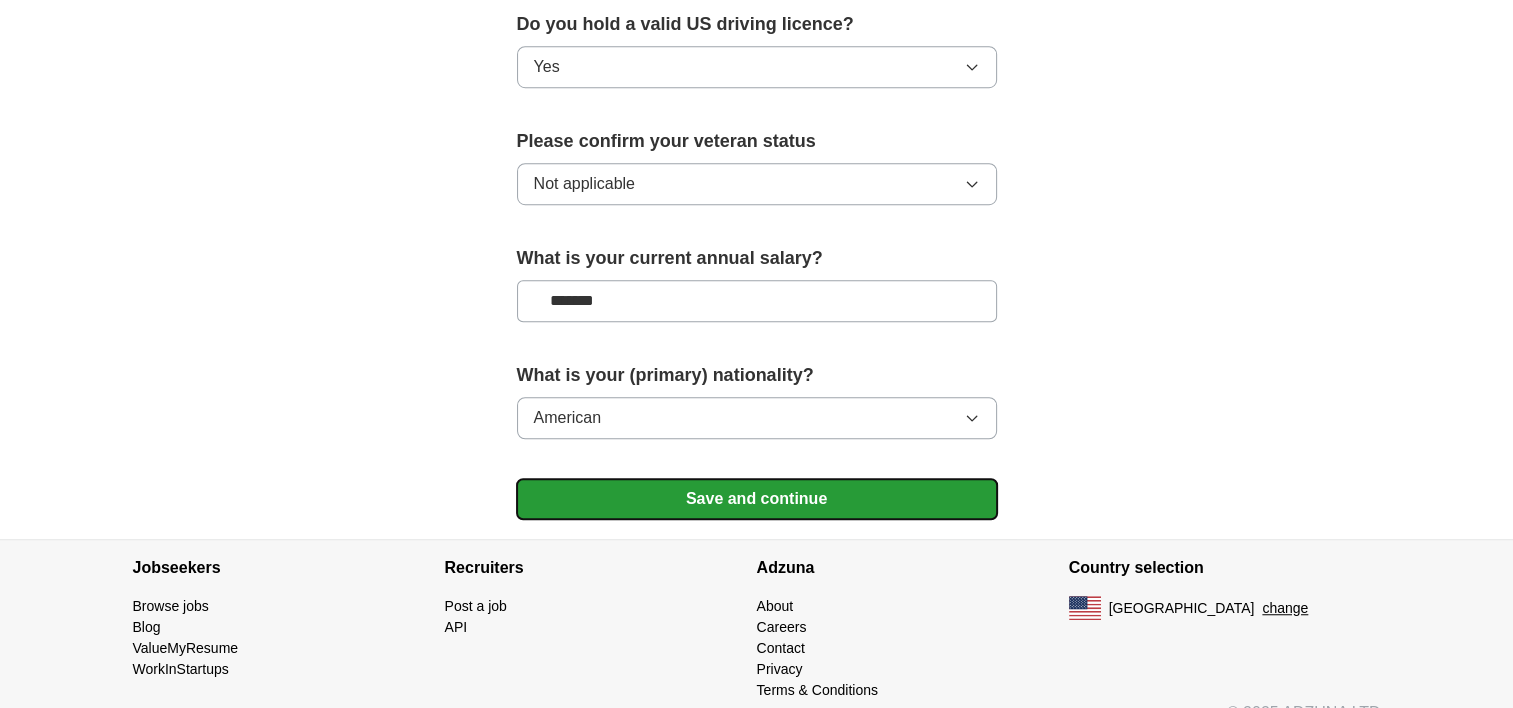 click on "Save and continue" at bounding box center (757, 499) 